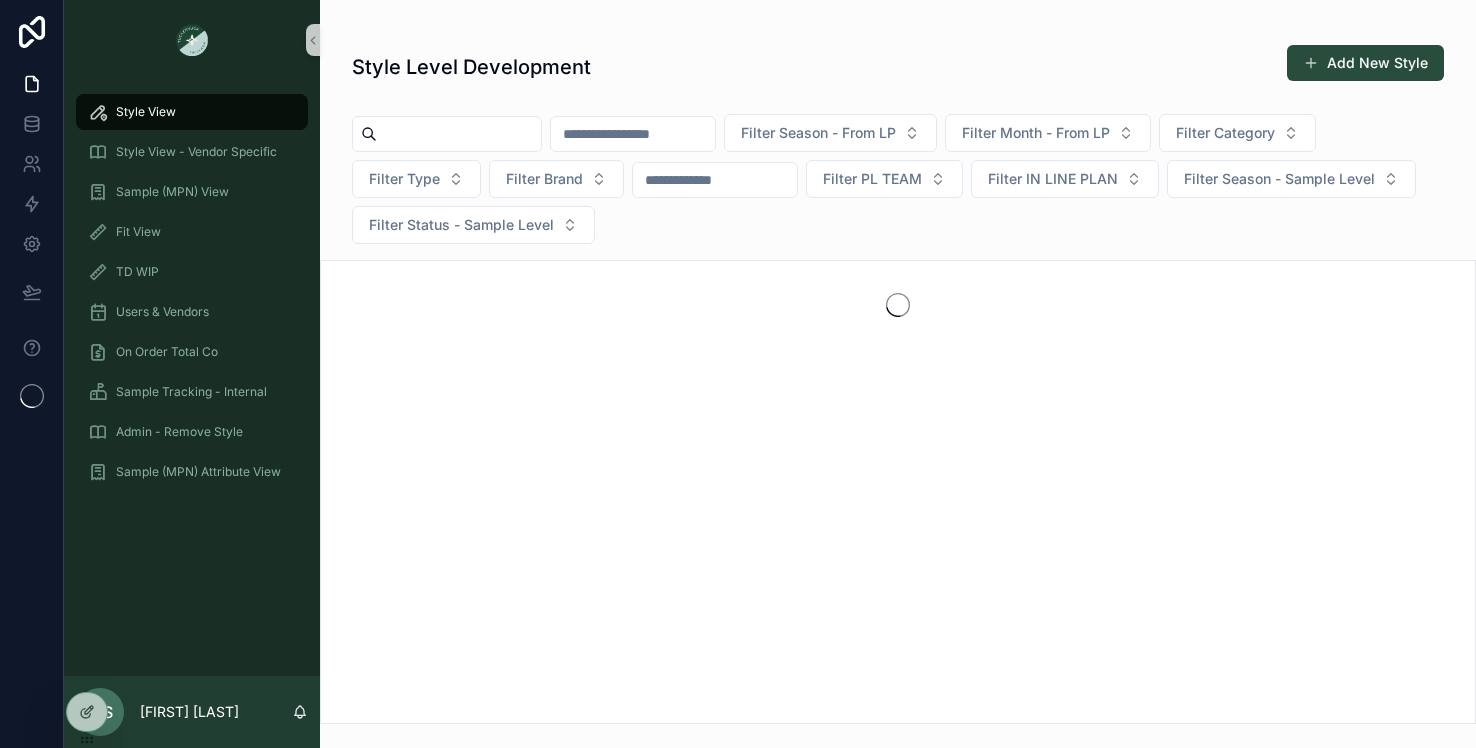 scroll, scrollTop: 0, scrollLeft: 0, axis: both 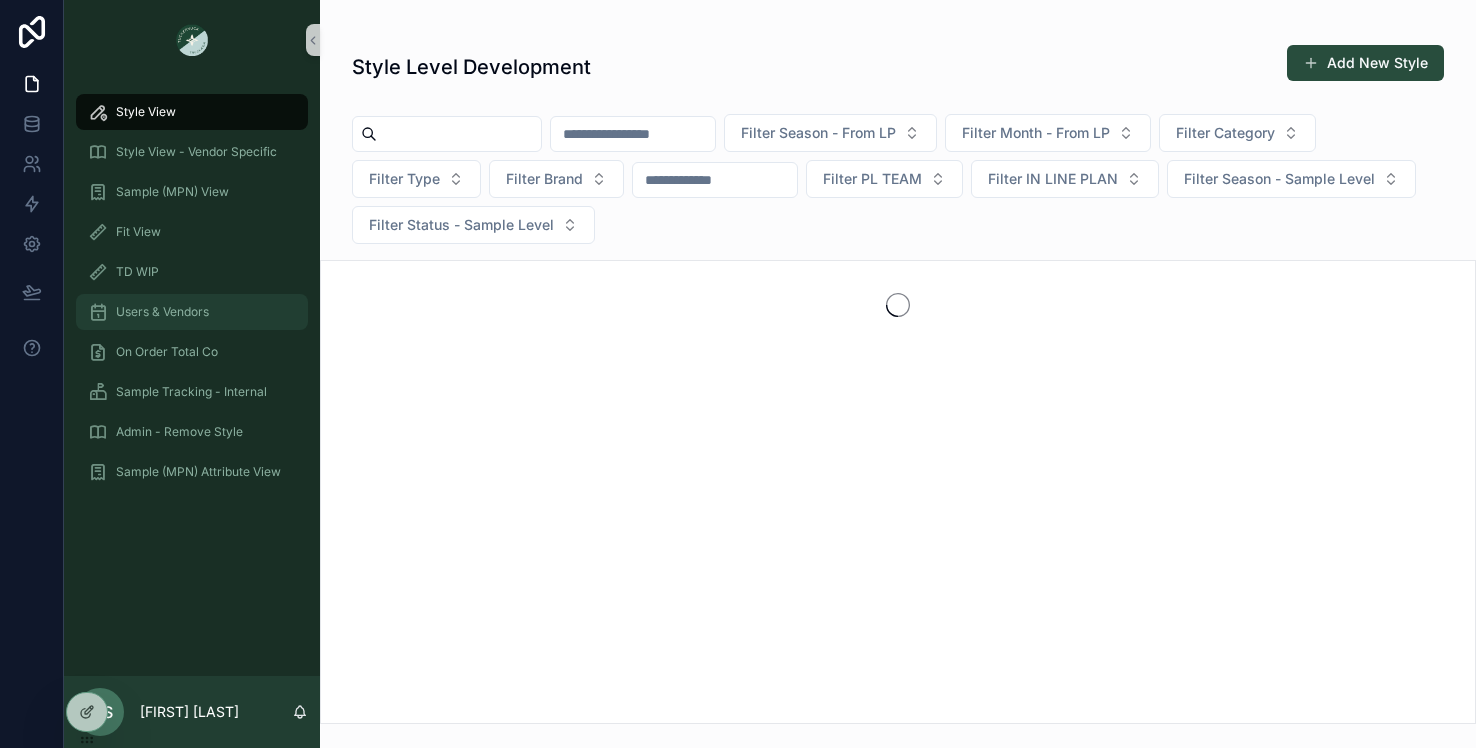 click on "Users & Vendors" at bounding box center [192, 312] 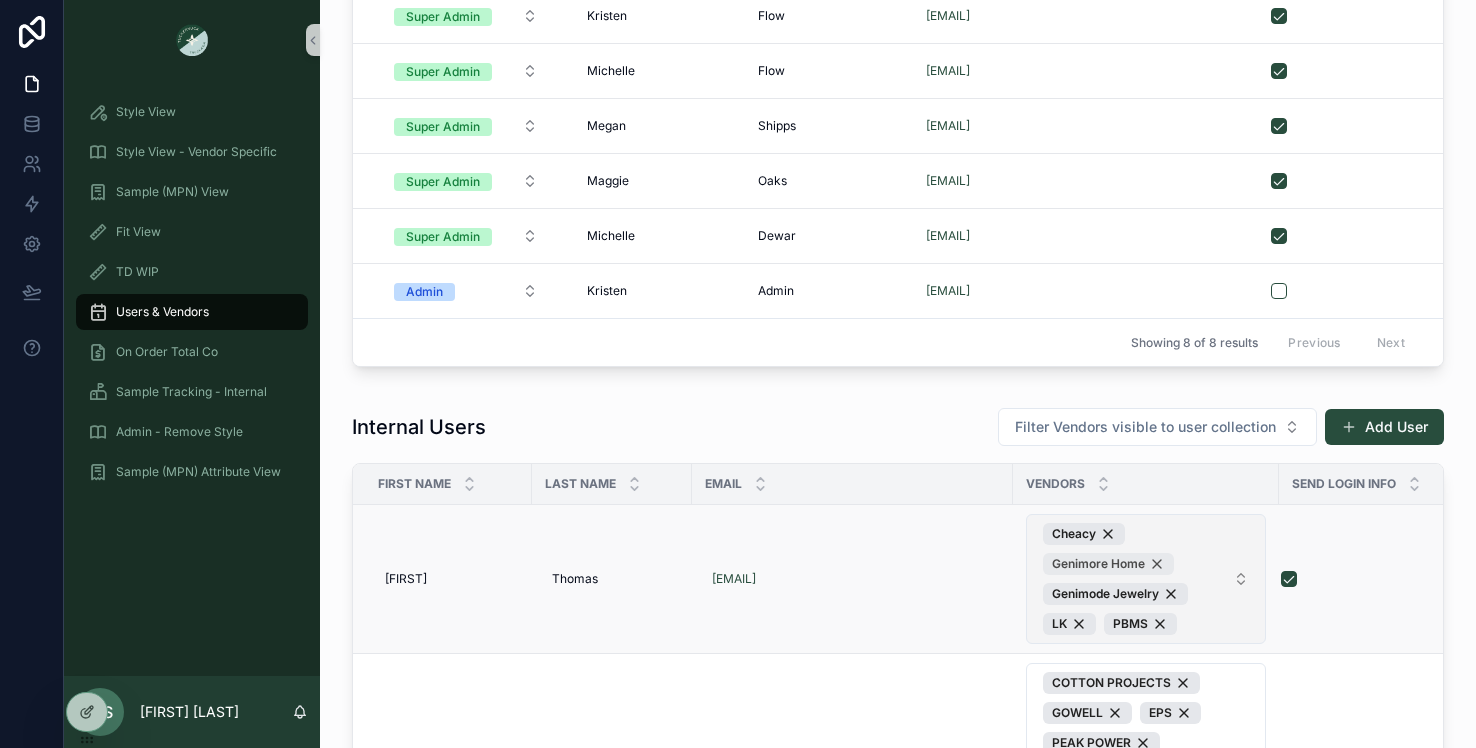 scroll, scrollTop: 265, scrollLeft: 0, axis: vertical 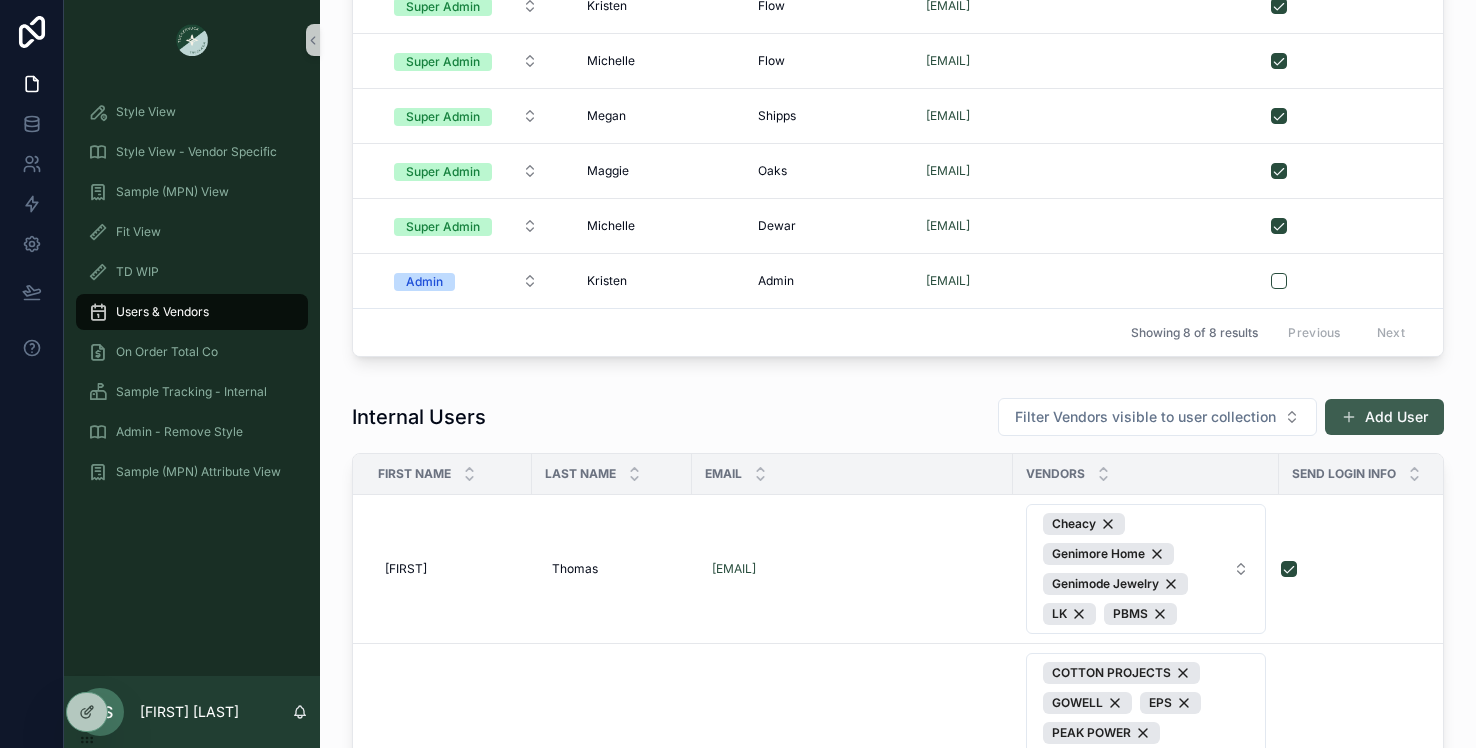 click on "Add User" at bounding box center [1384, 417] 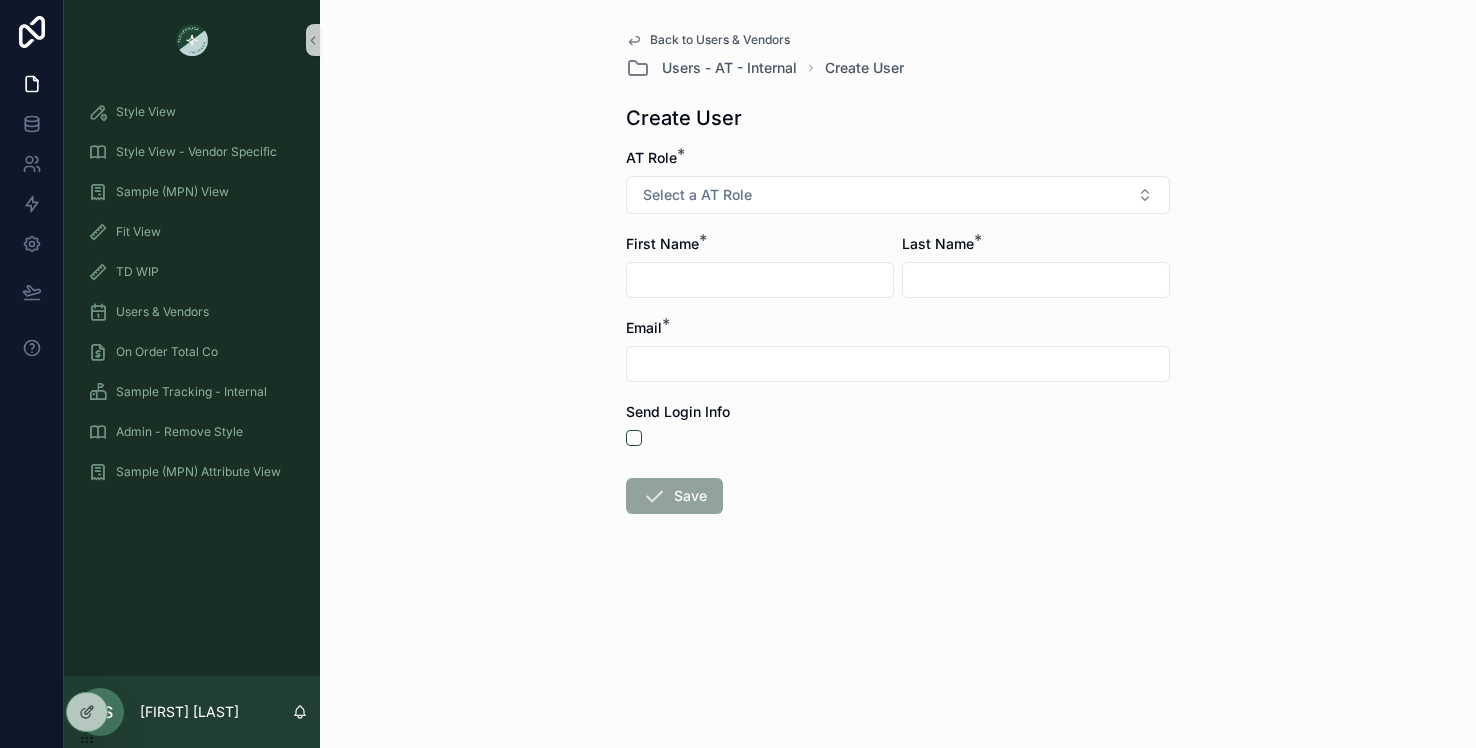 scroll, scrollTop: 0, scrollLeft: 0, axis: both 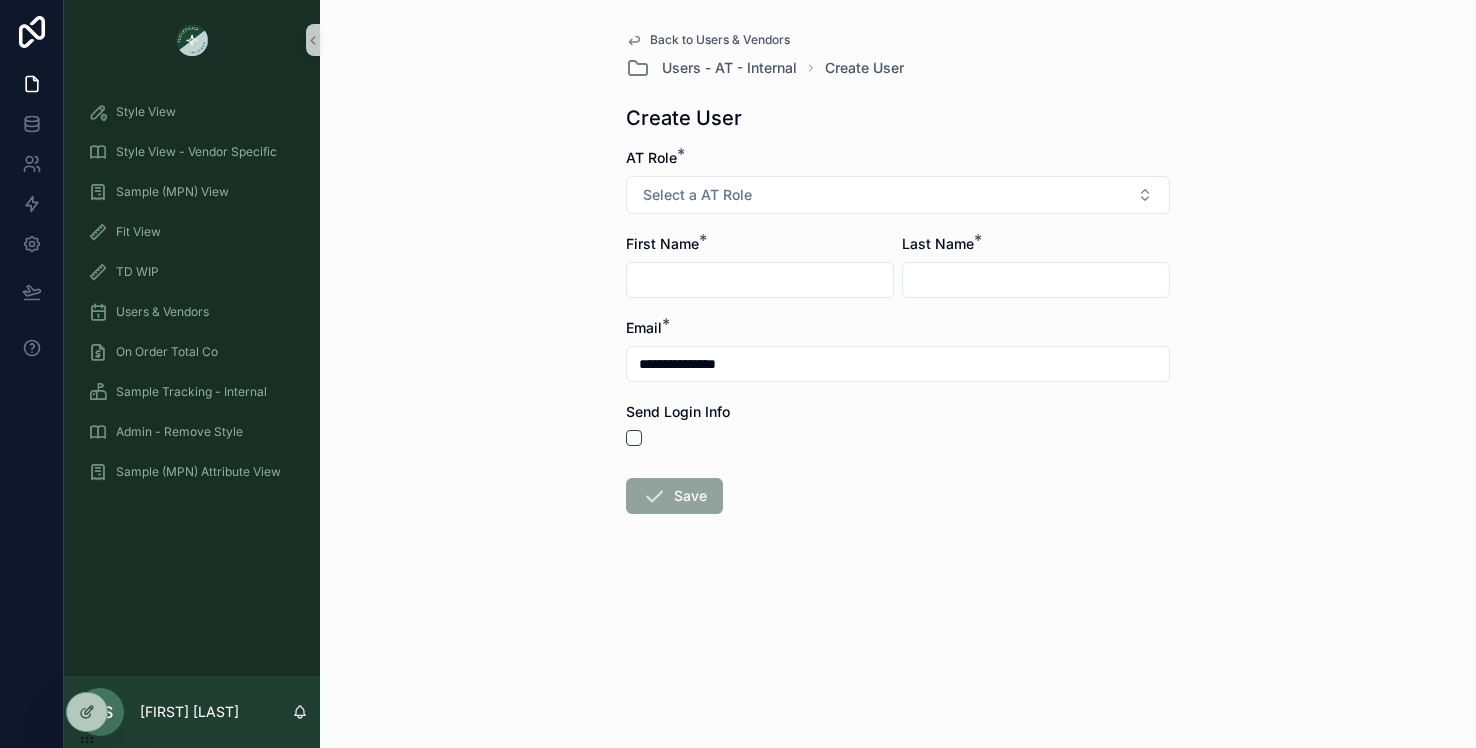 type on "**********" 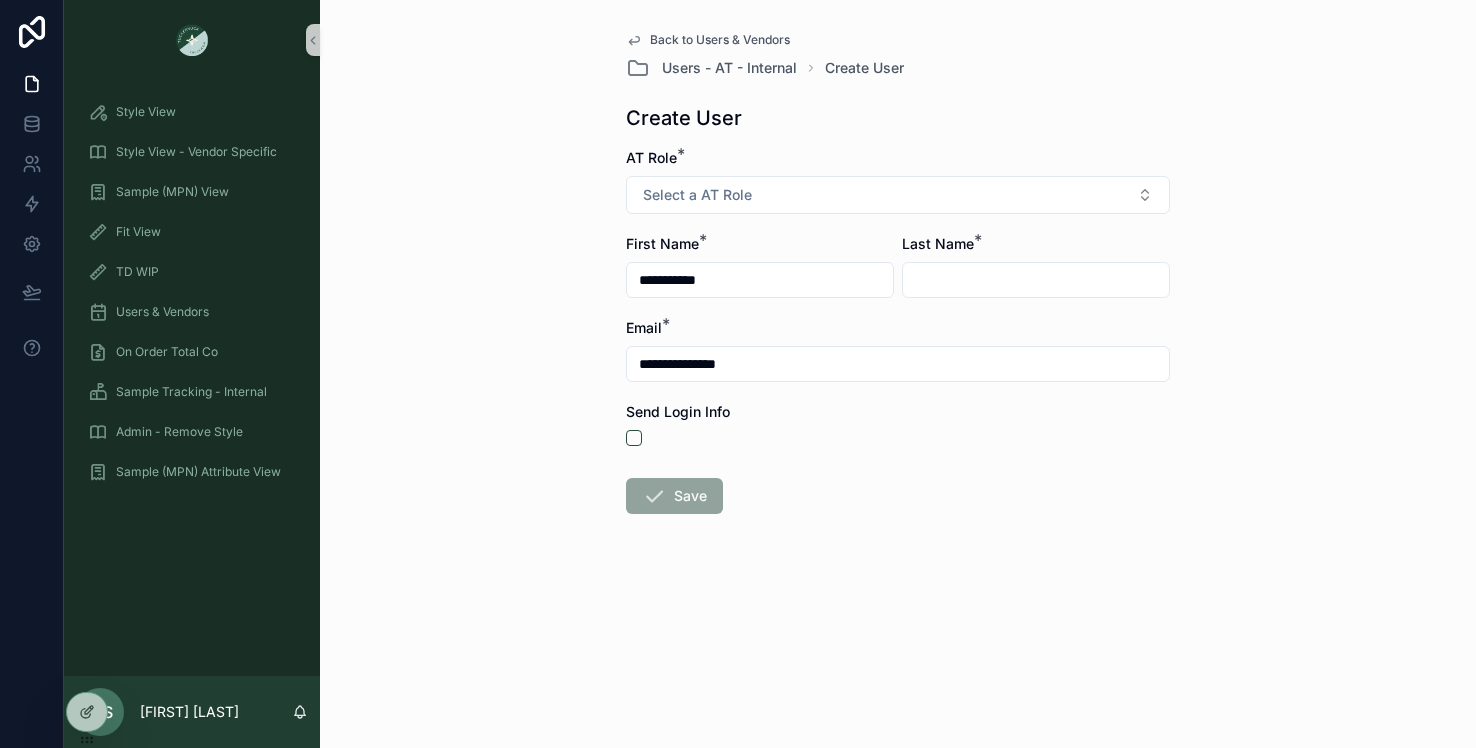 drag, startPoint x: 732, startPoint y: 279, endPoint x: 687, endPoint y: 279, distance: 45 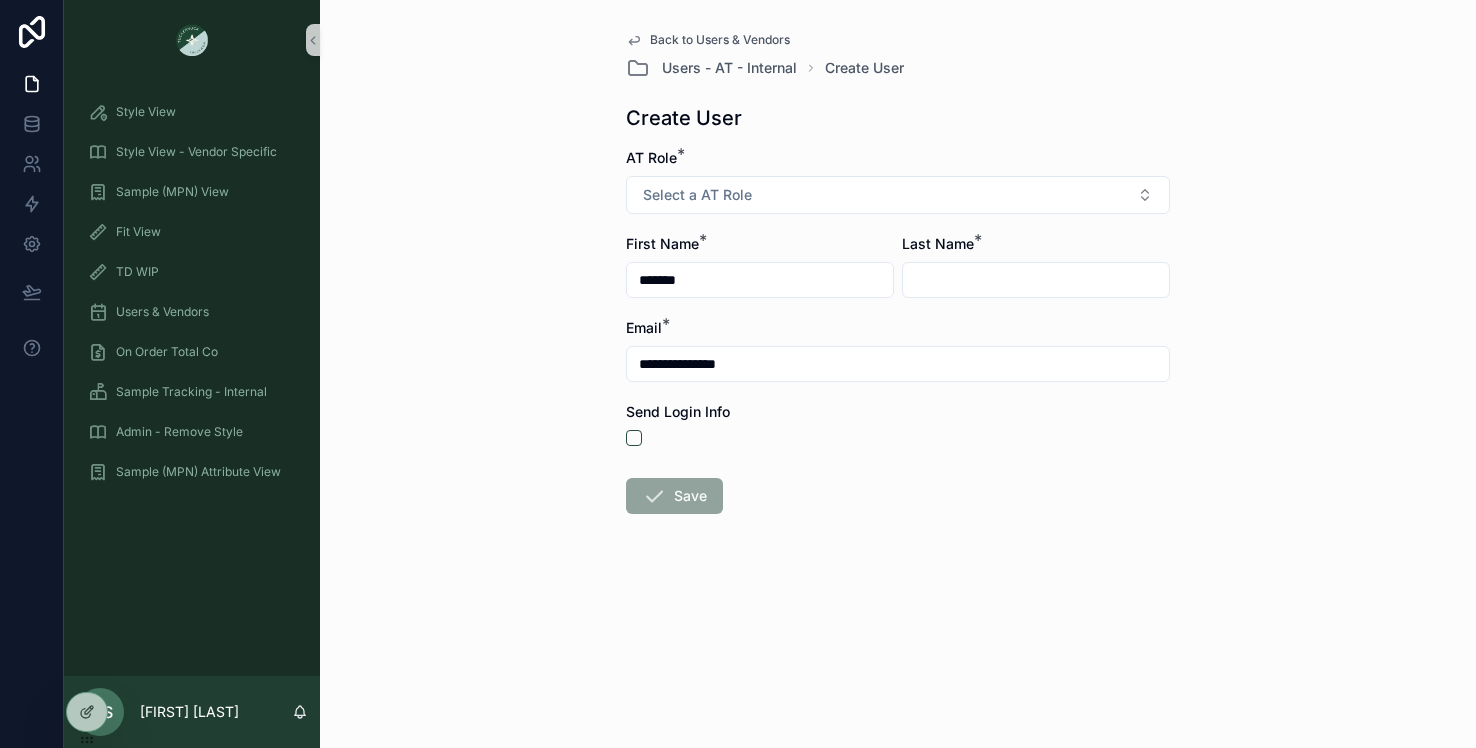 type on "******" 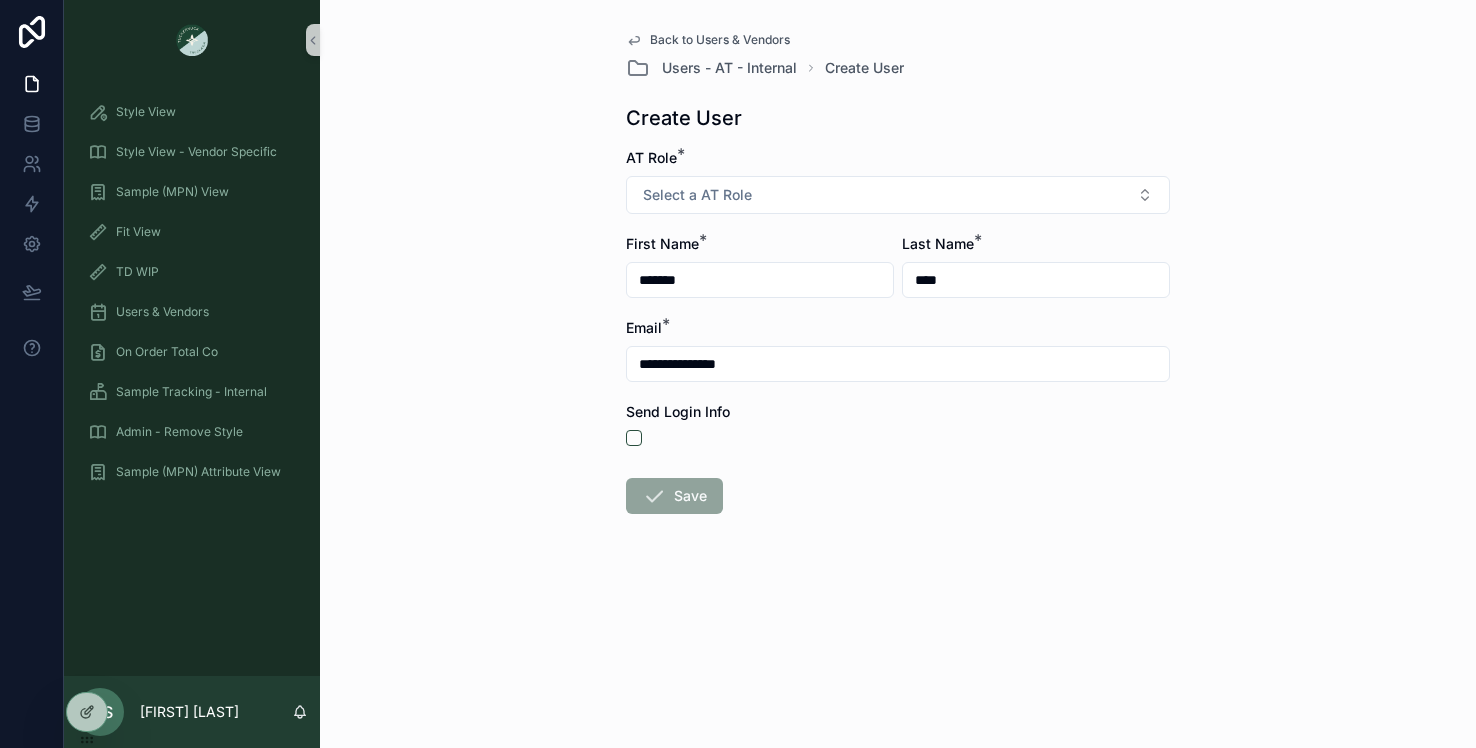 type on "****" 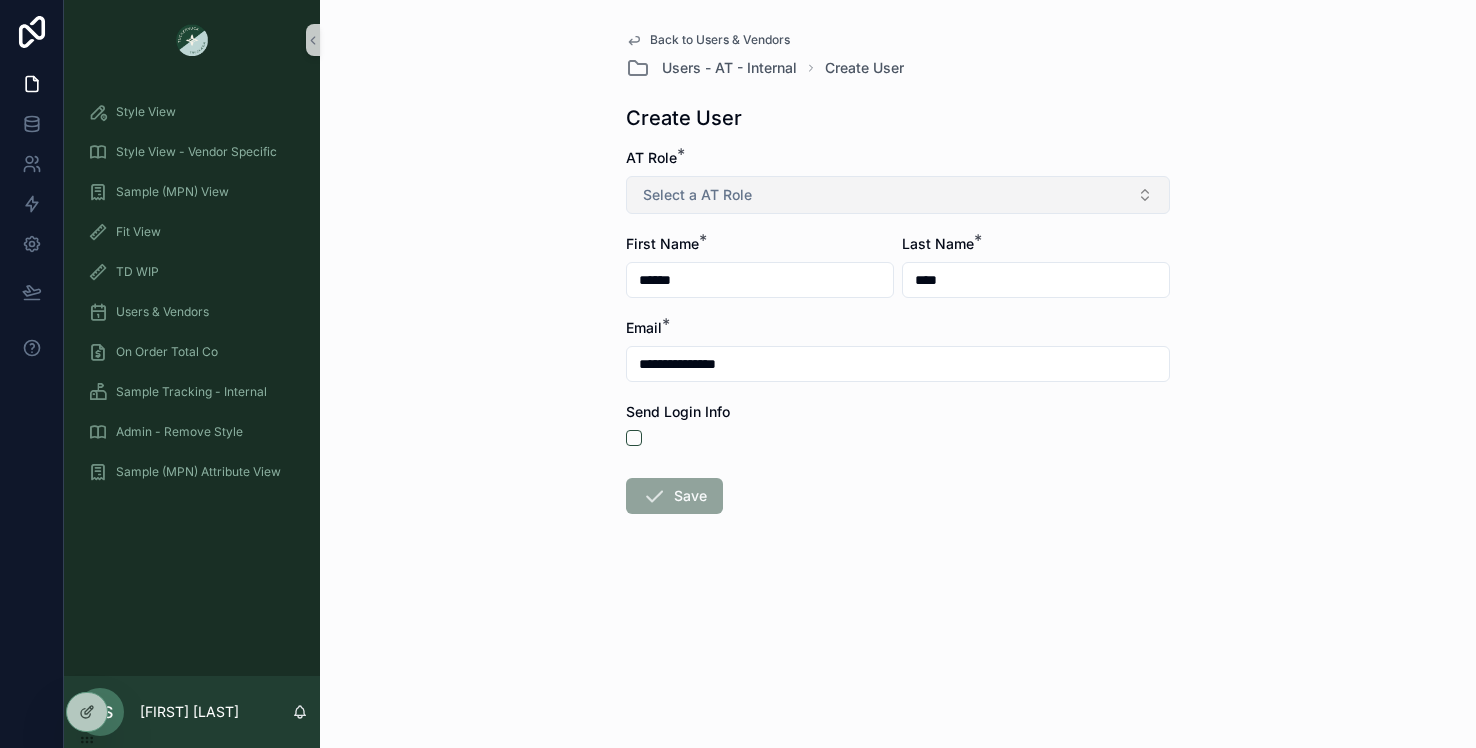 type on "******" 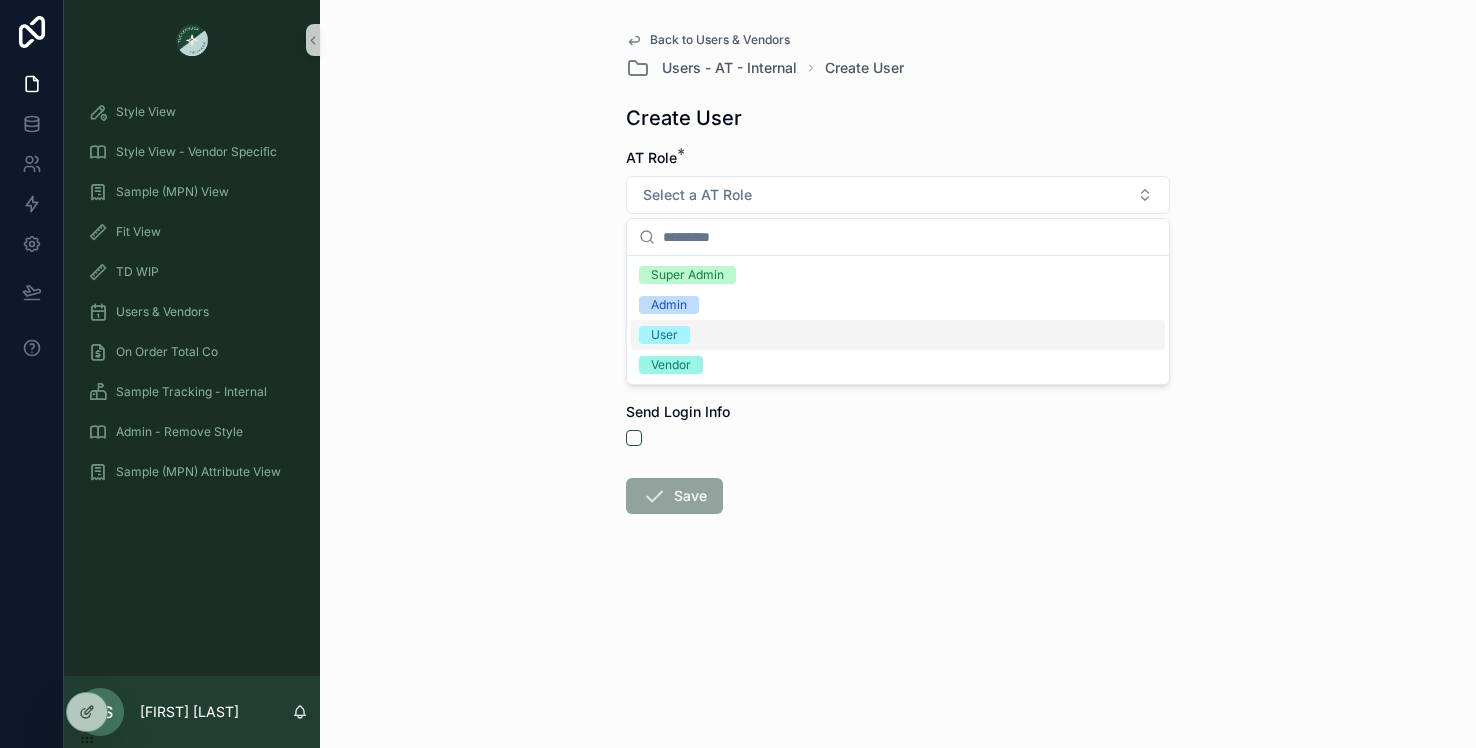 click on "User" at bounding box center (898, 335) 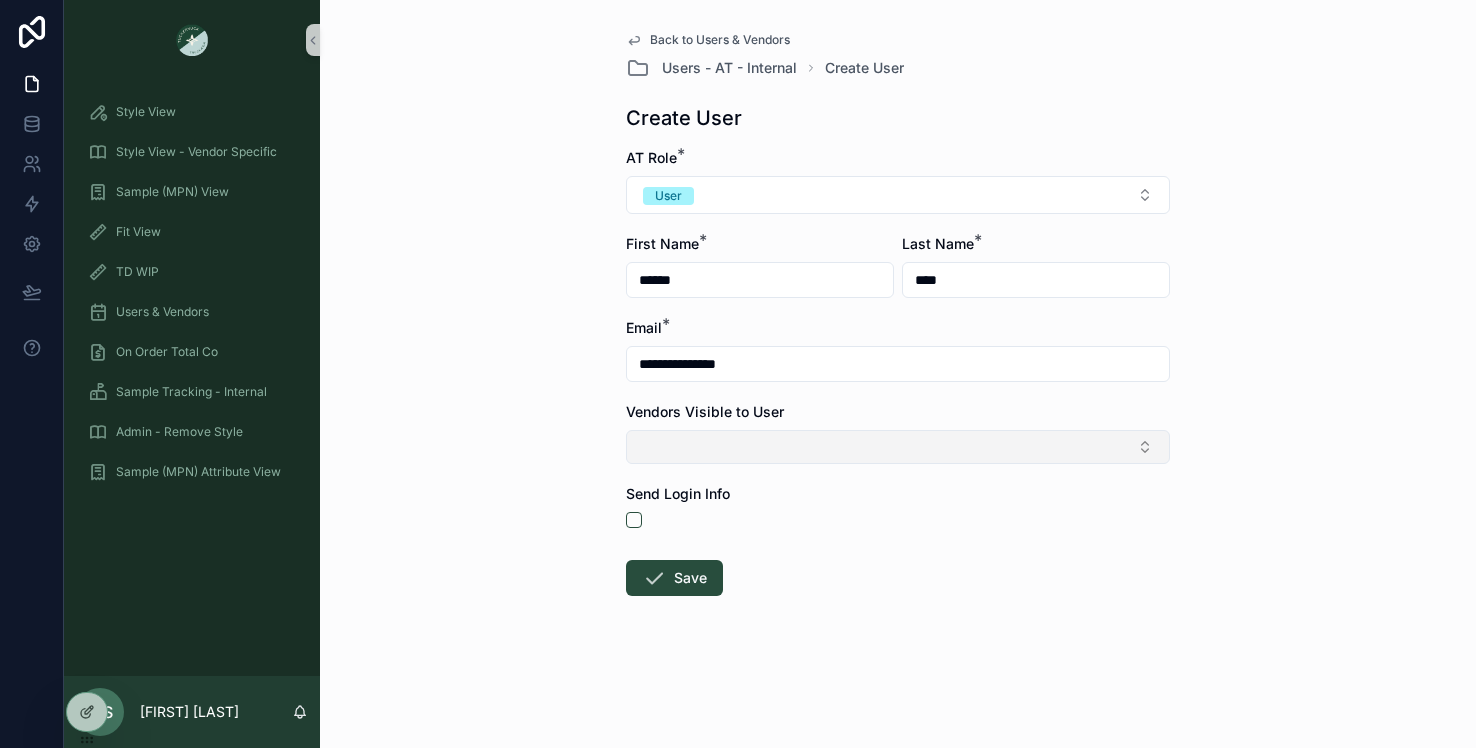 click at bounding box center (898, 447) 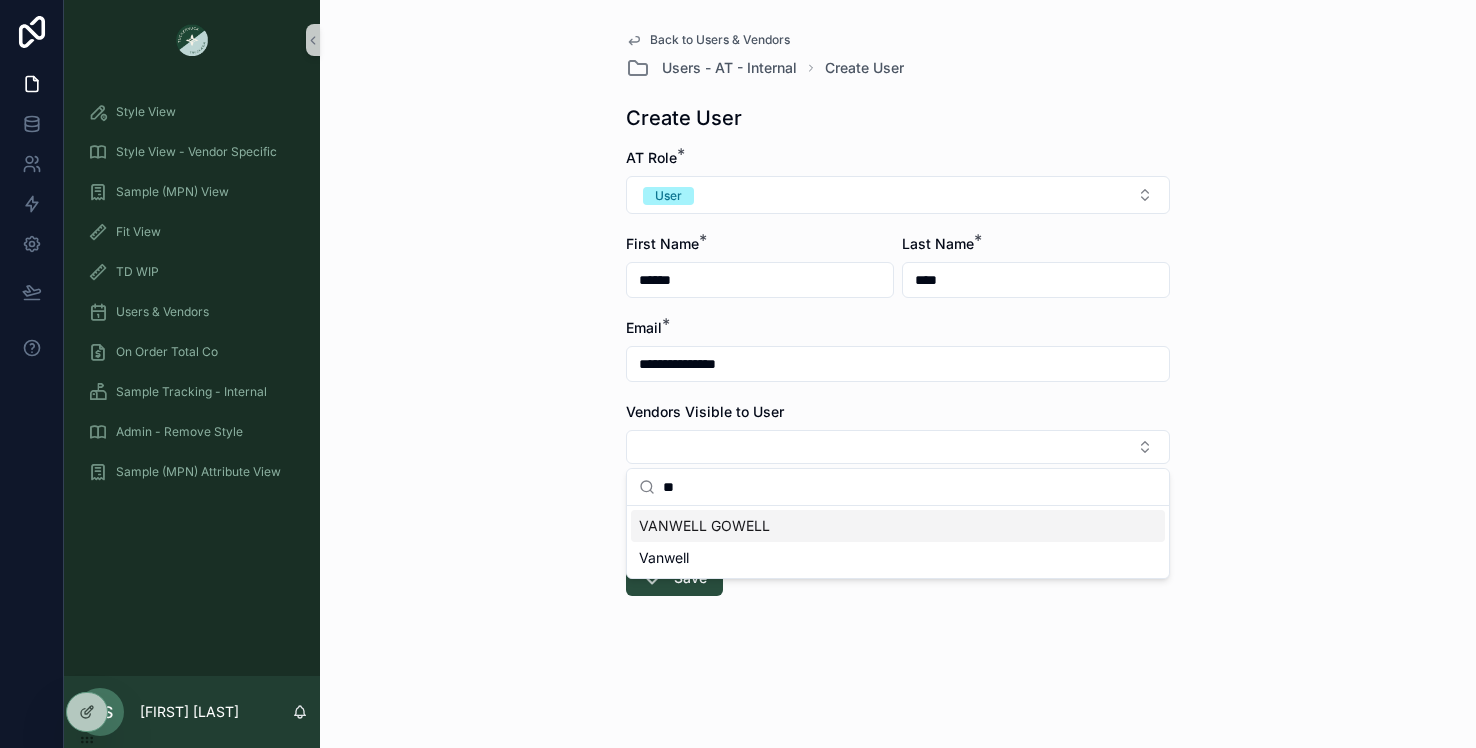 type on "**" 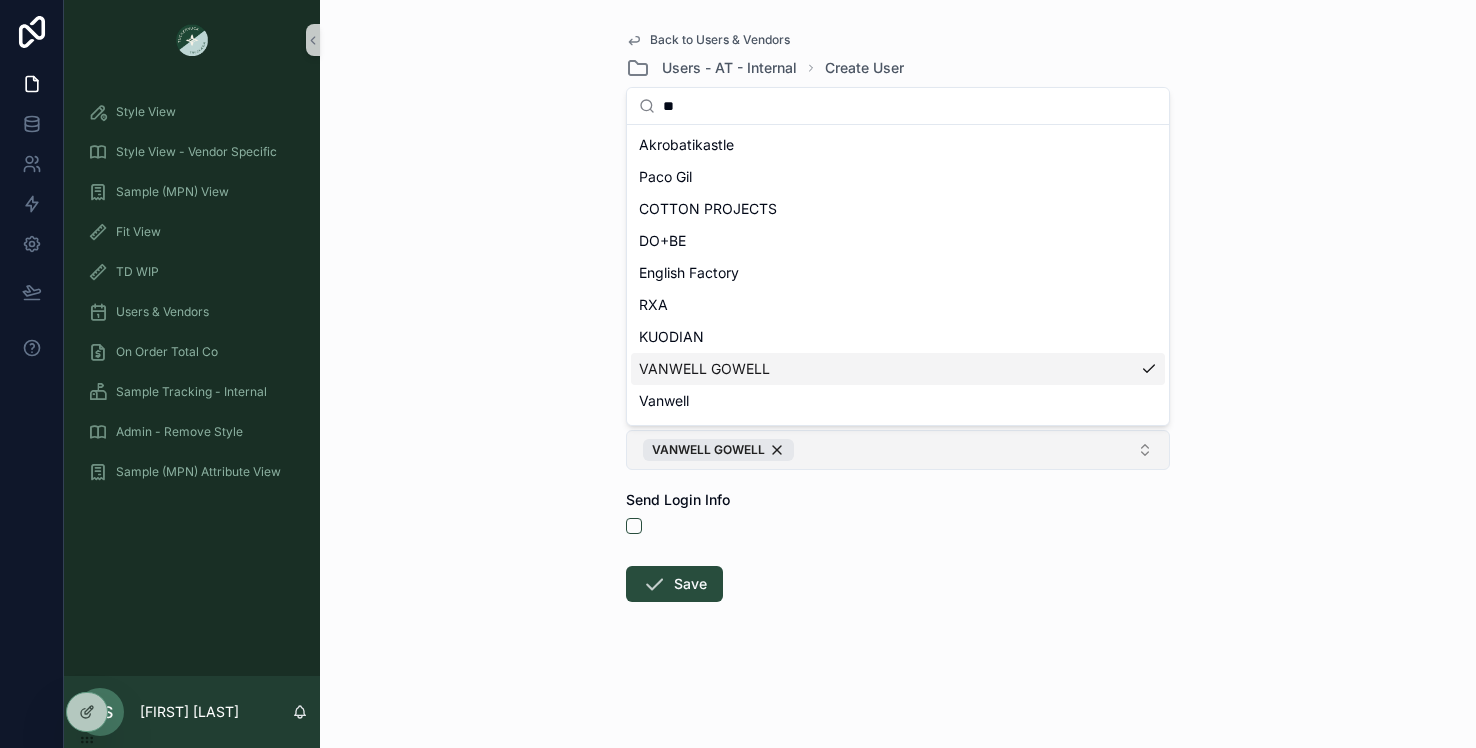 click on "VANWELL GOWELL" at bounding box center [898, 450] 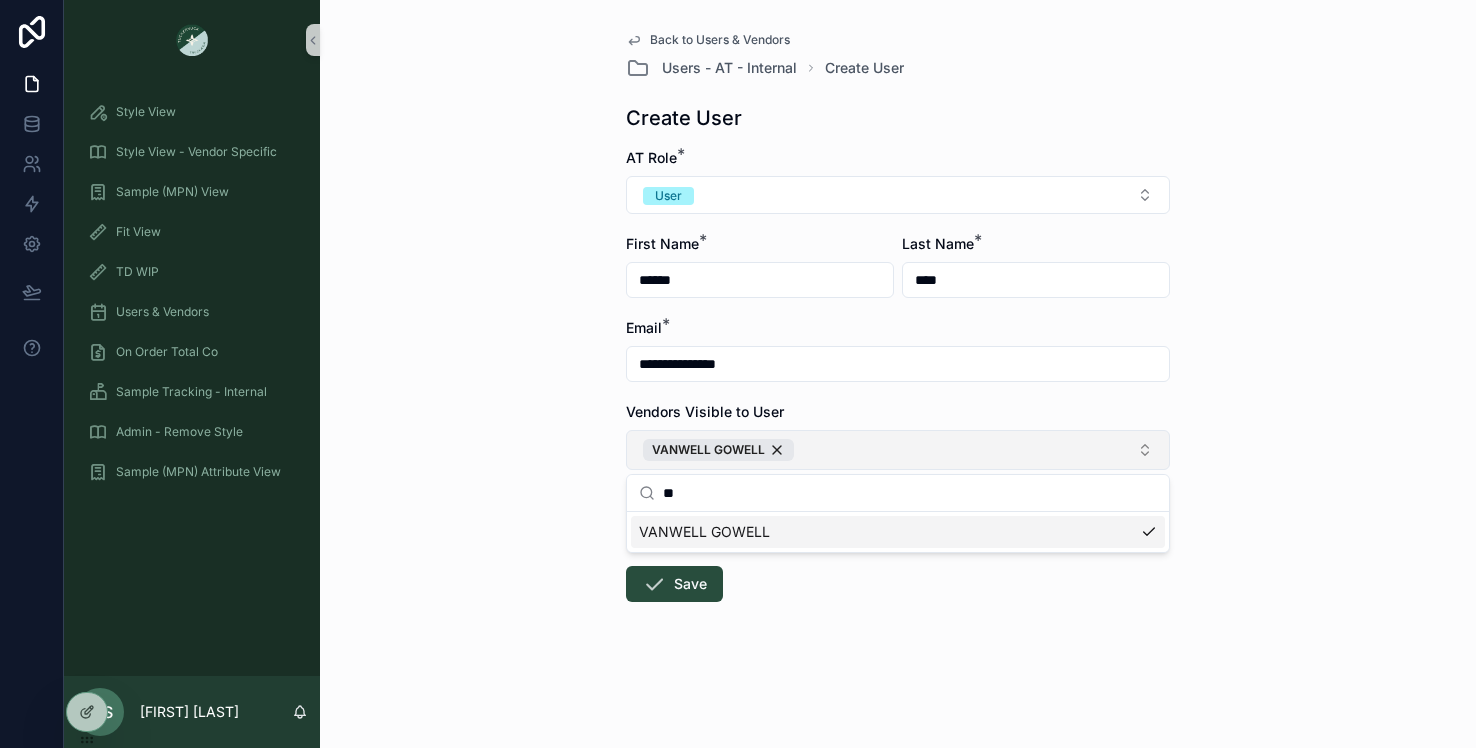 type 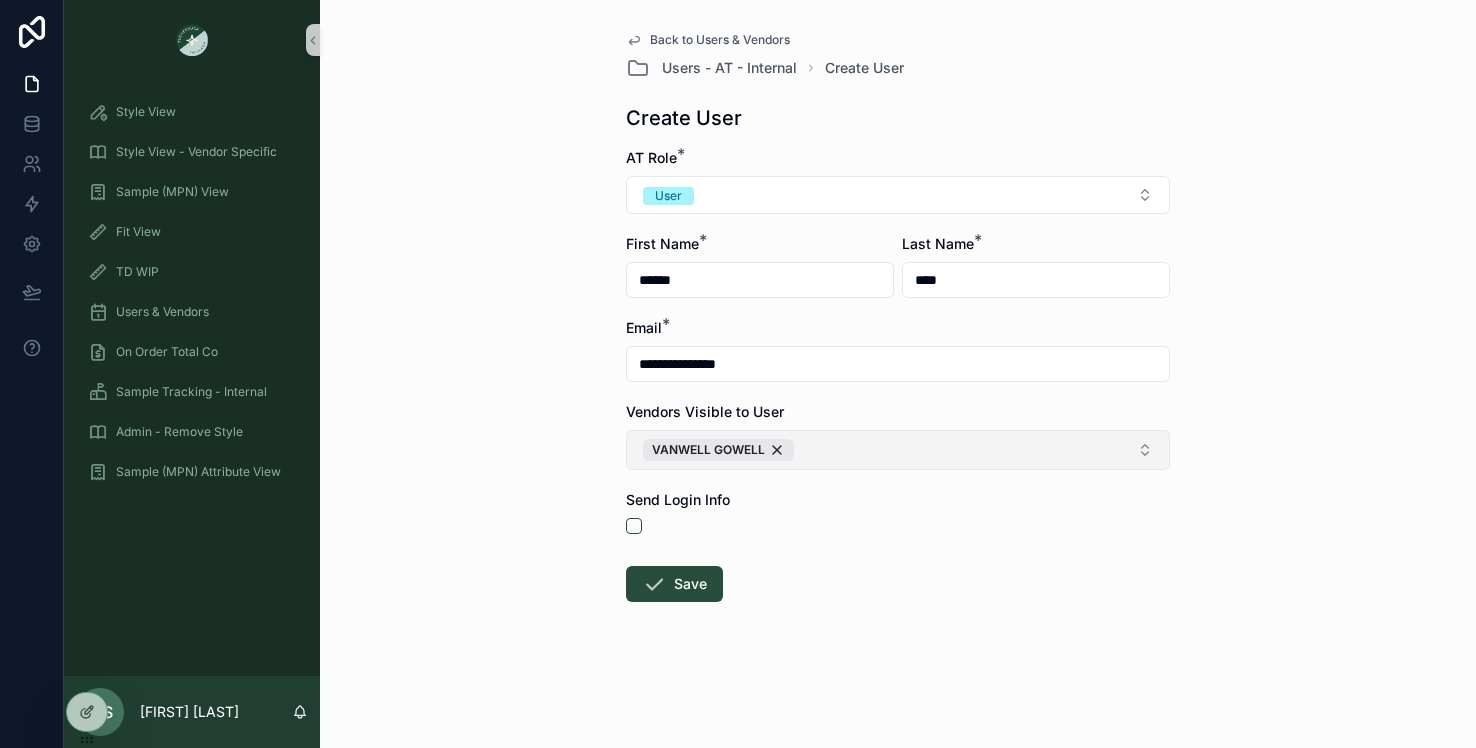 click on "VANWELL GOWELL" at bounding box center [898, 450] 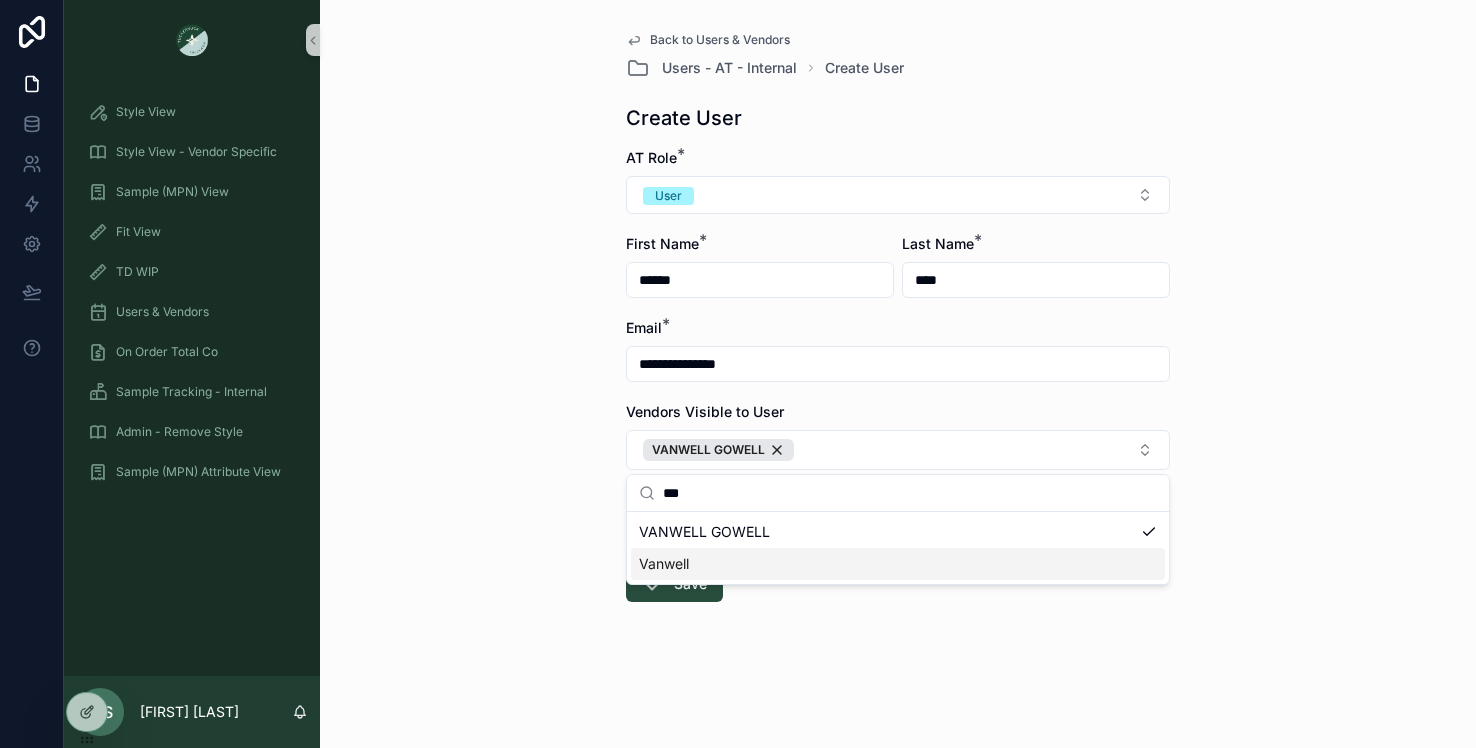 click on "Vanwell" at bounding box center [898, 564] 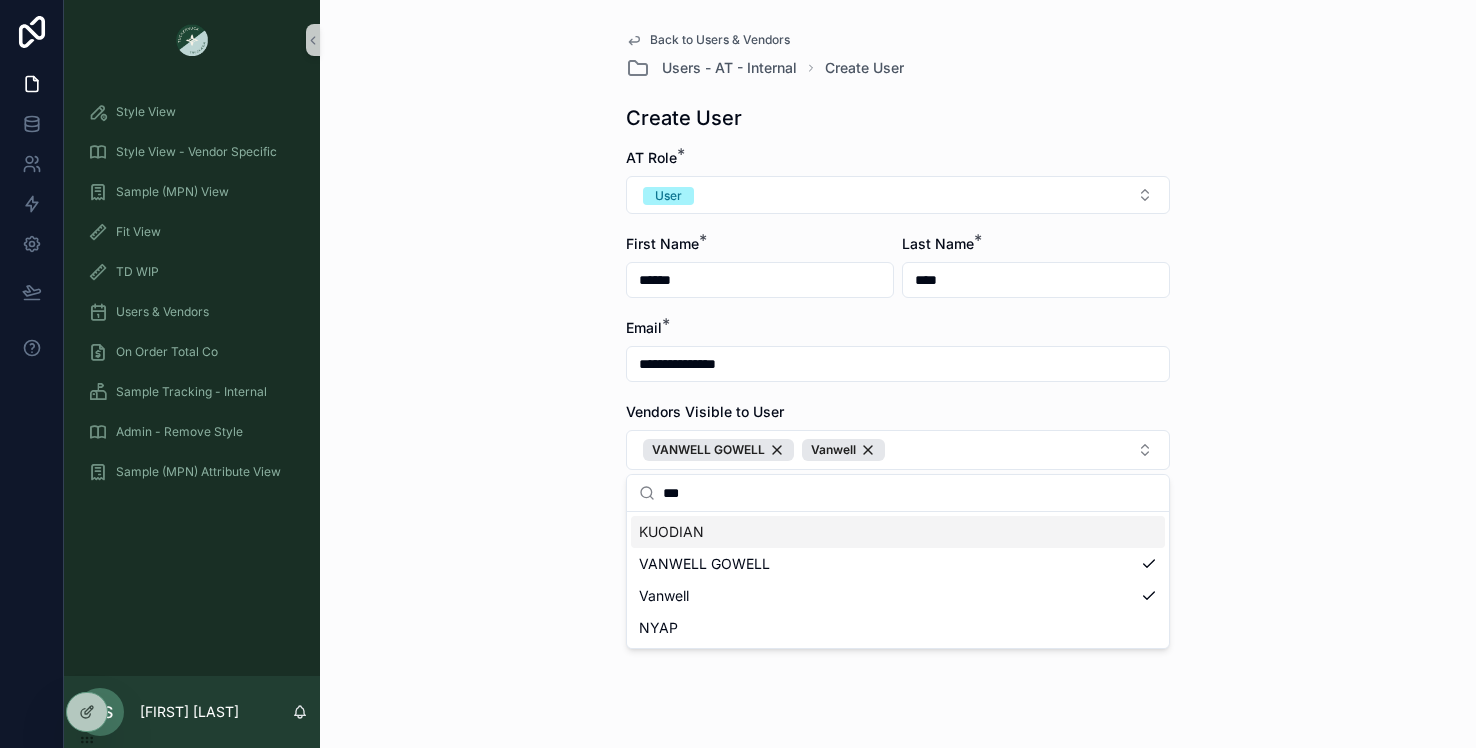 drag, startPoint x: 713, startPoint y: 491, endPoint x: 650, endPoint y: 490, distance: 63.007935 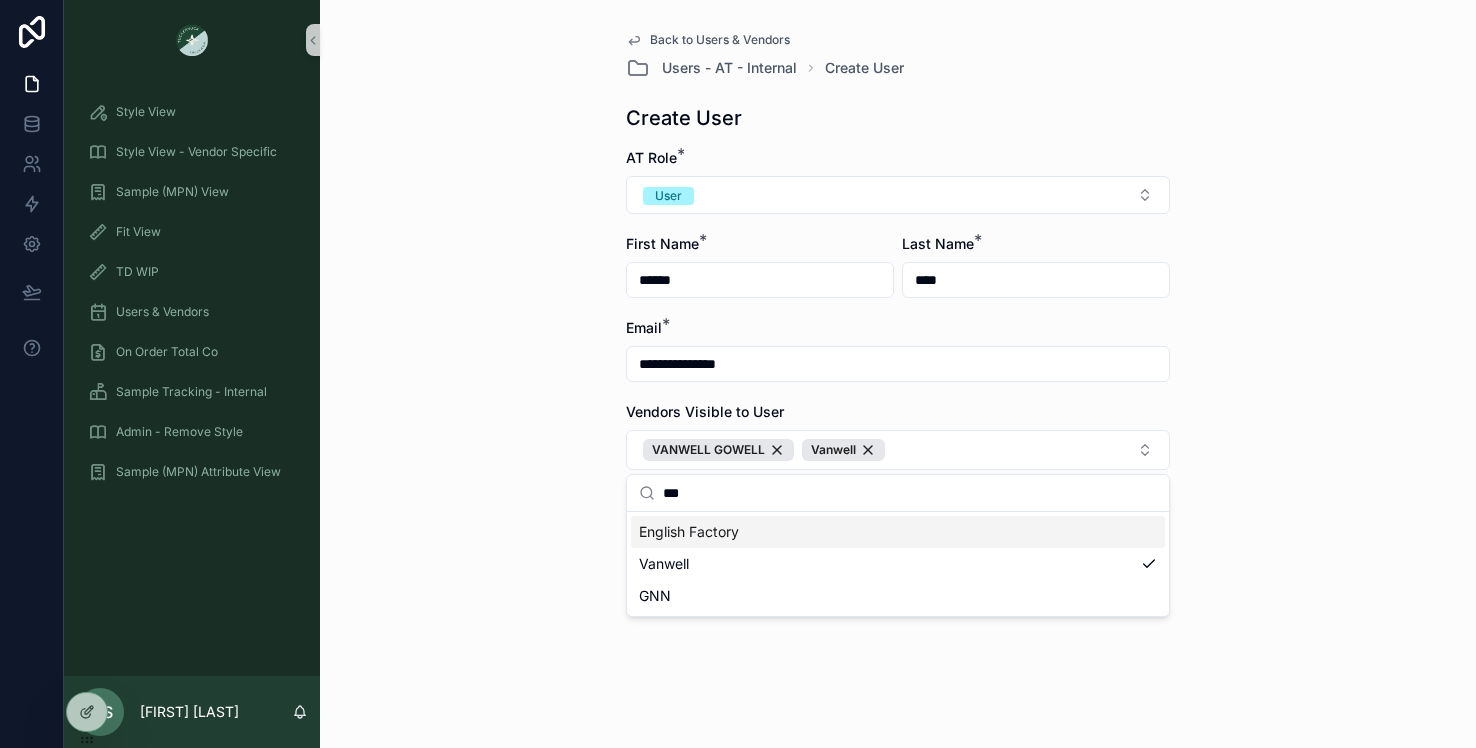 scroll, scrollTop: 0, scrollLeft: 0, axis: both 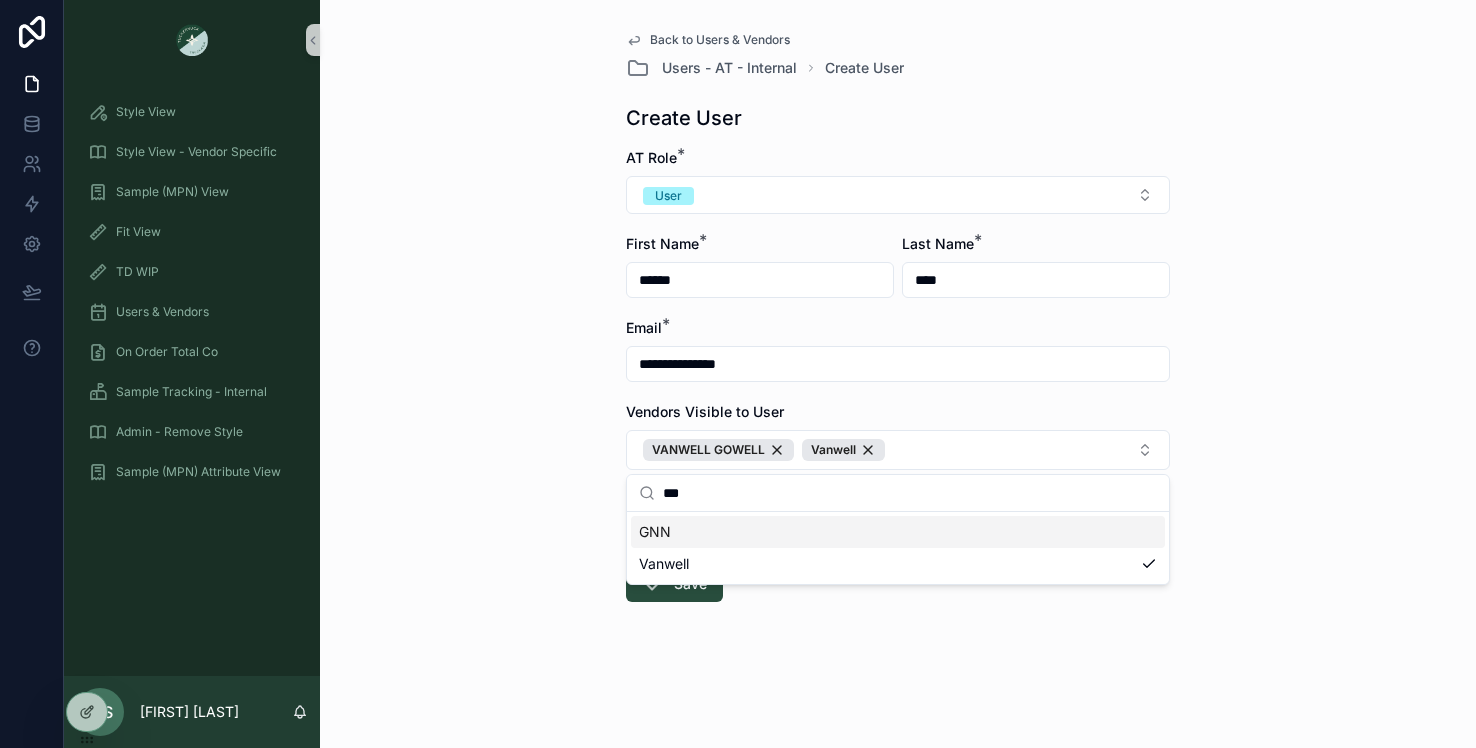 click on "GNN" at bounding box center (898, 532) 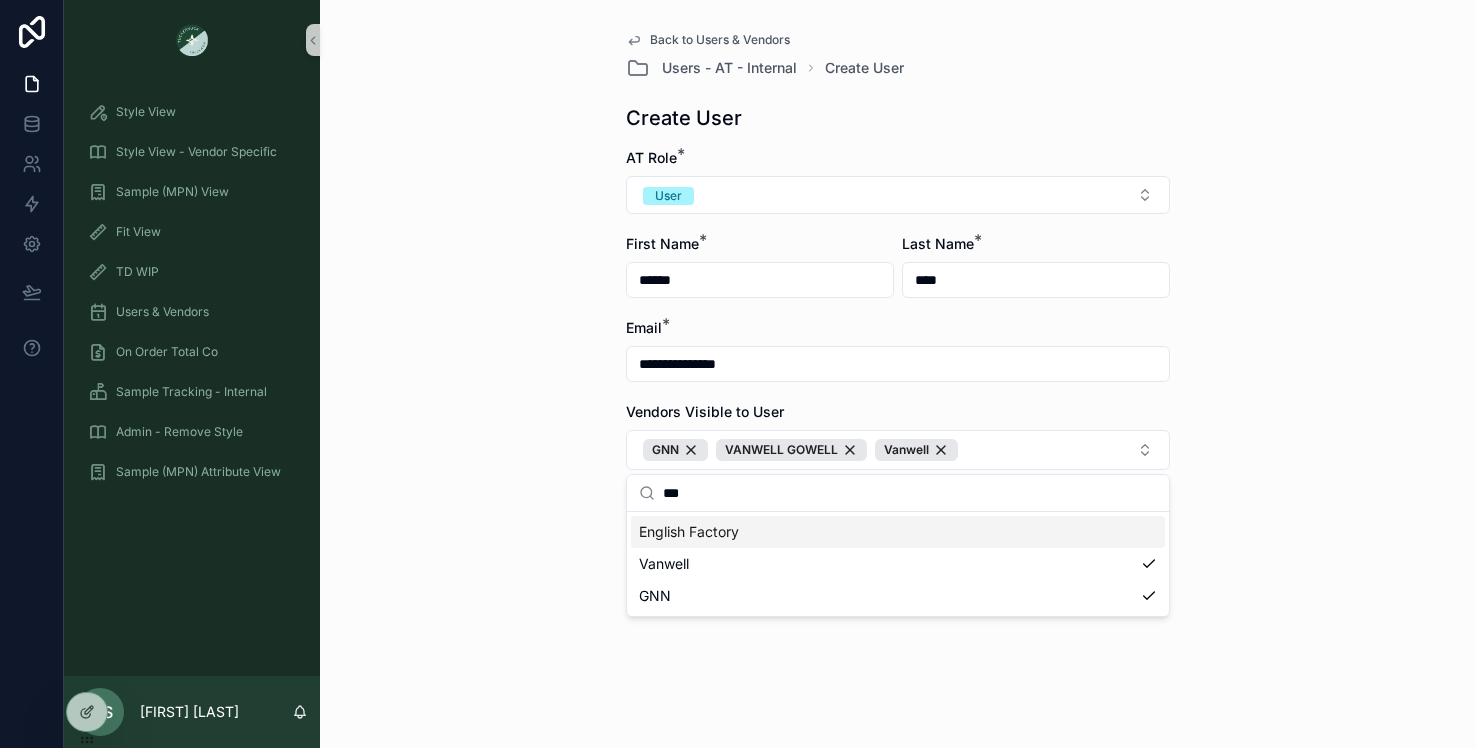 drag, startPoint x: 709, startPoint y: 490, endPoint x: 636, endPoint y: 490, distance: 73 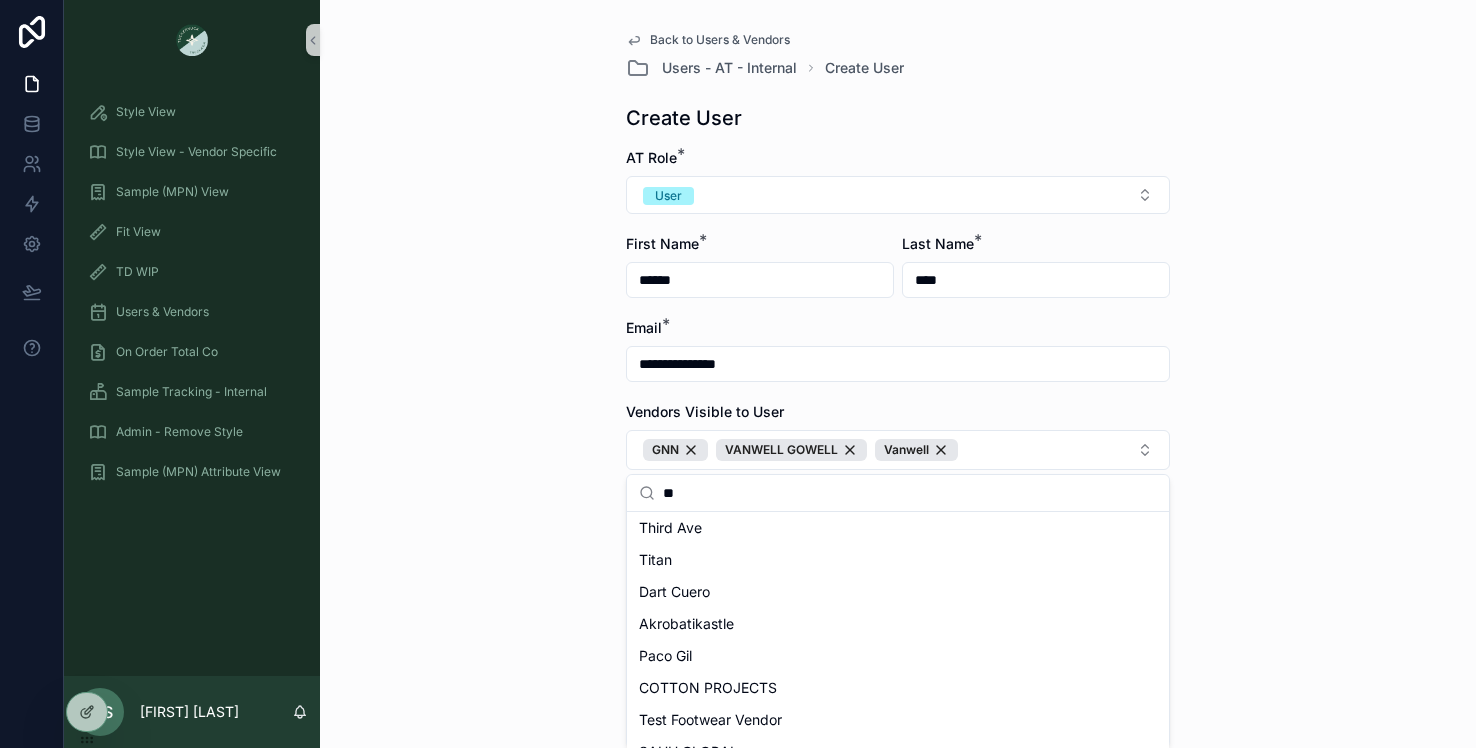 scroll, scrollTop: 0, scrollLeft: 0, axis: both 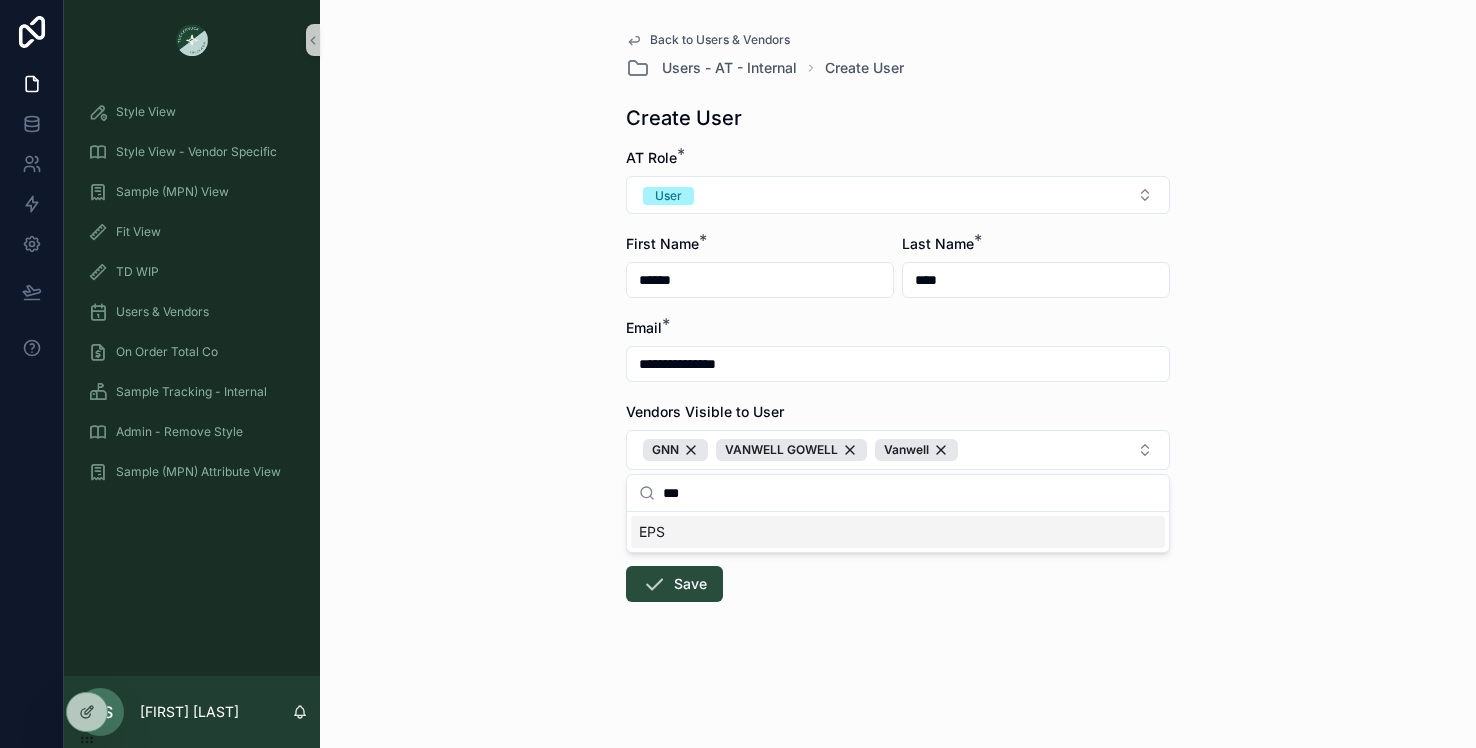 click on "EPS" at bounding box center (898, 532) 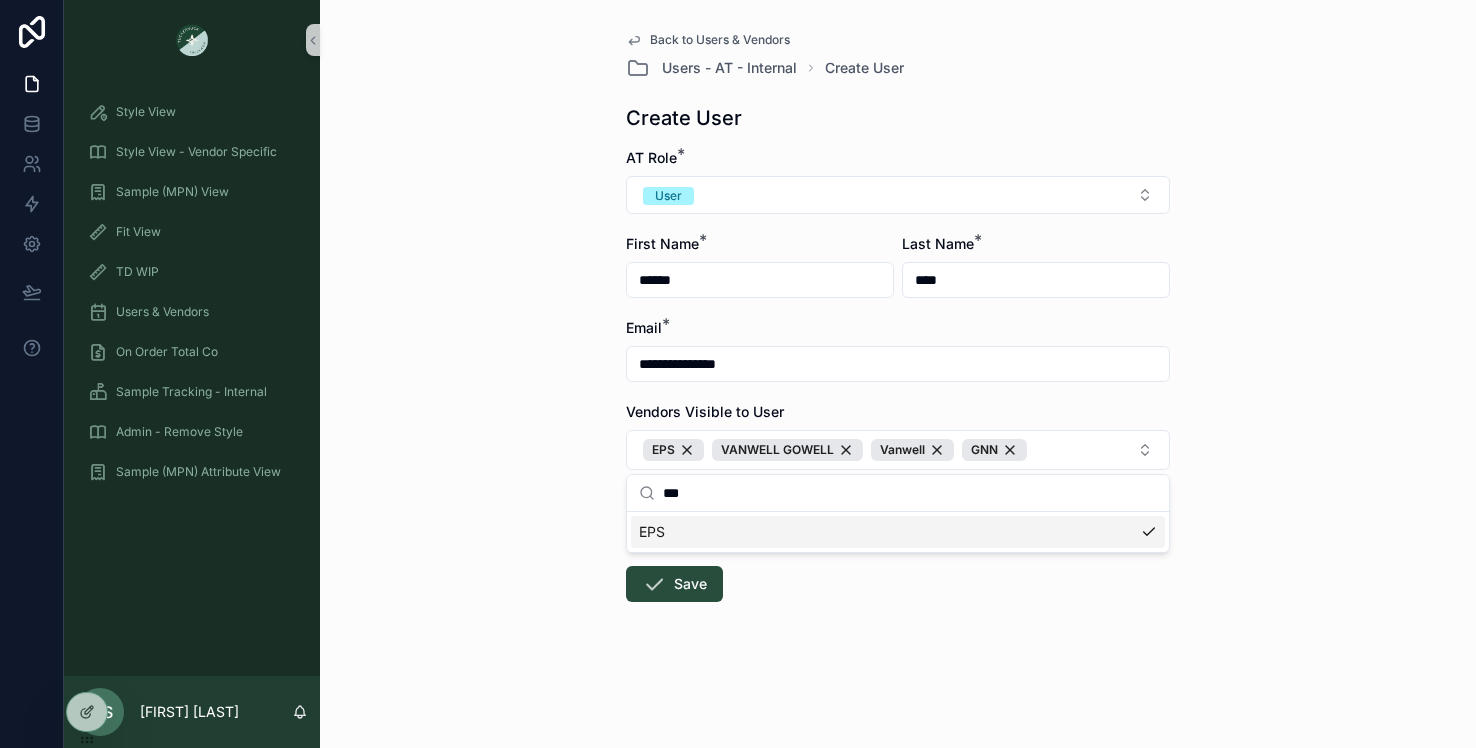 drag, startPoint x: 708, startPoint y: 506, endPoint x: 643, endPoint y: 490, distance: 66.94027 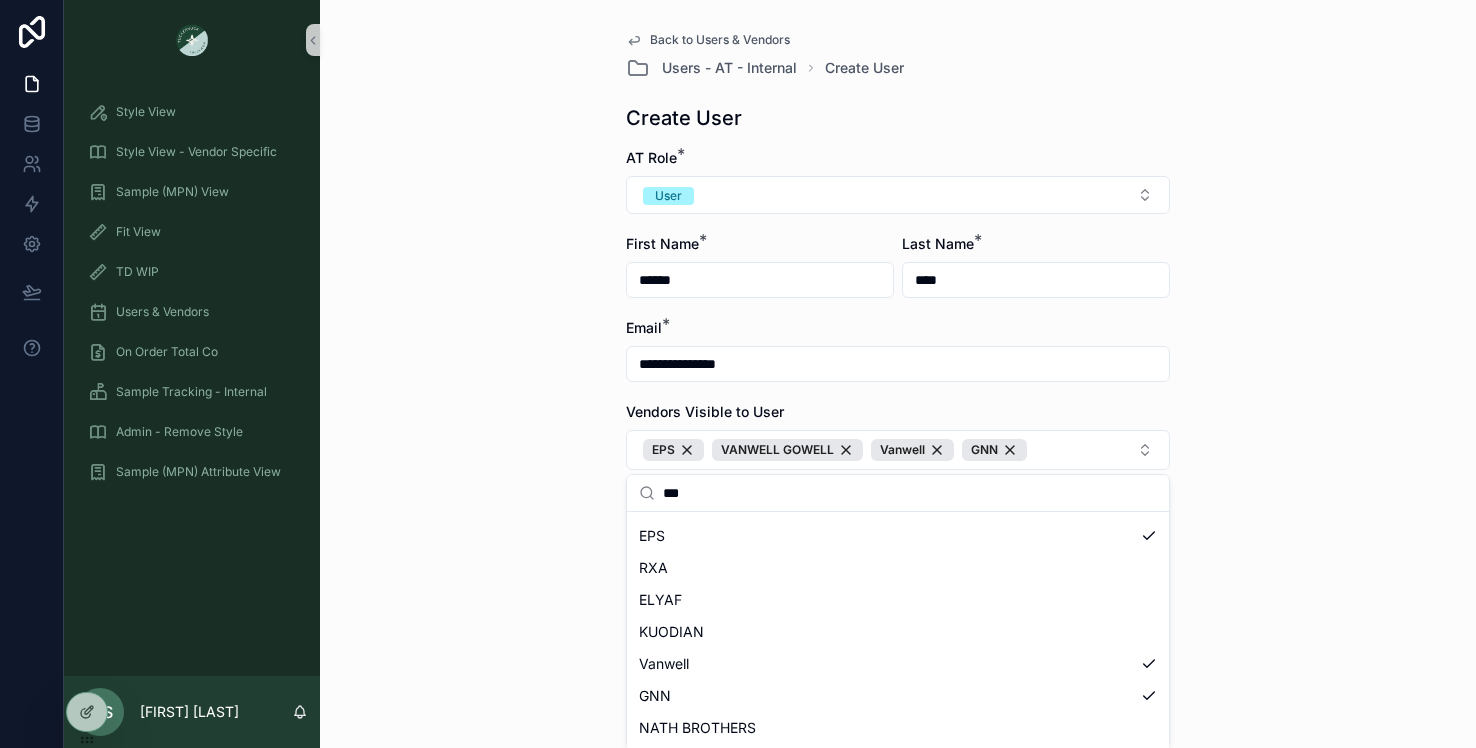 scroll, scrollTop: 0, scrollLeft: 0, axis: both 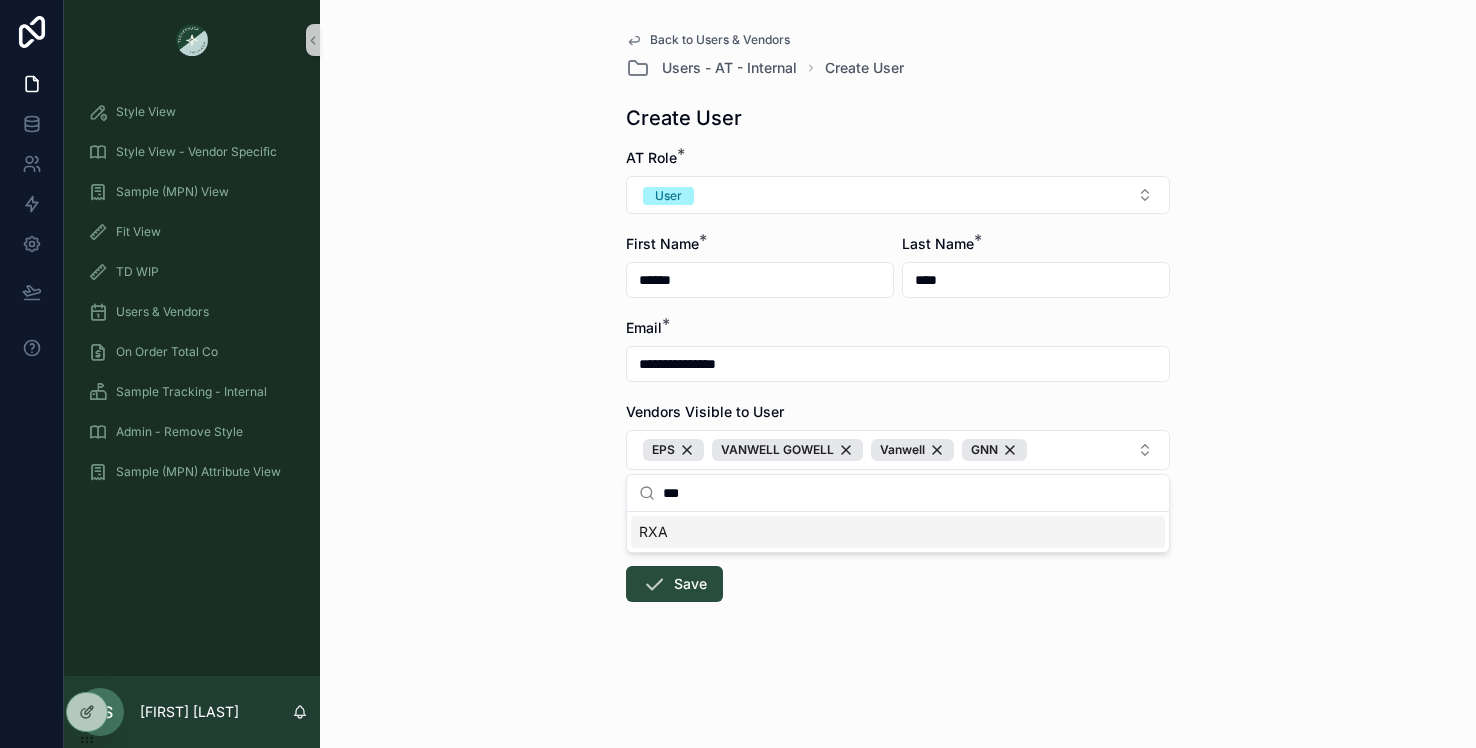 click on "RXA" at bounding box center [653, 532] 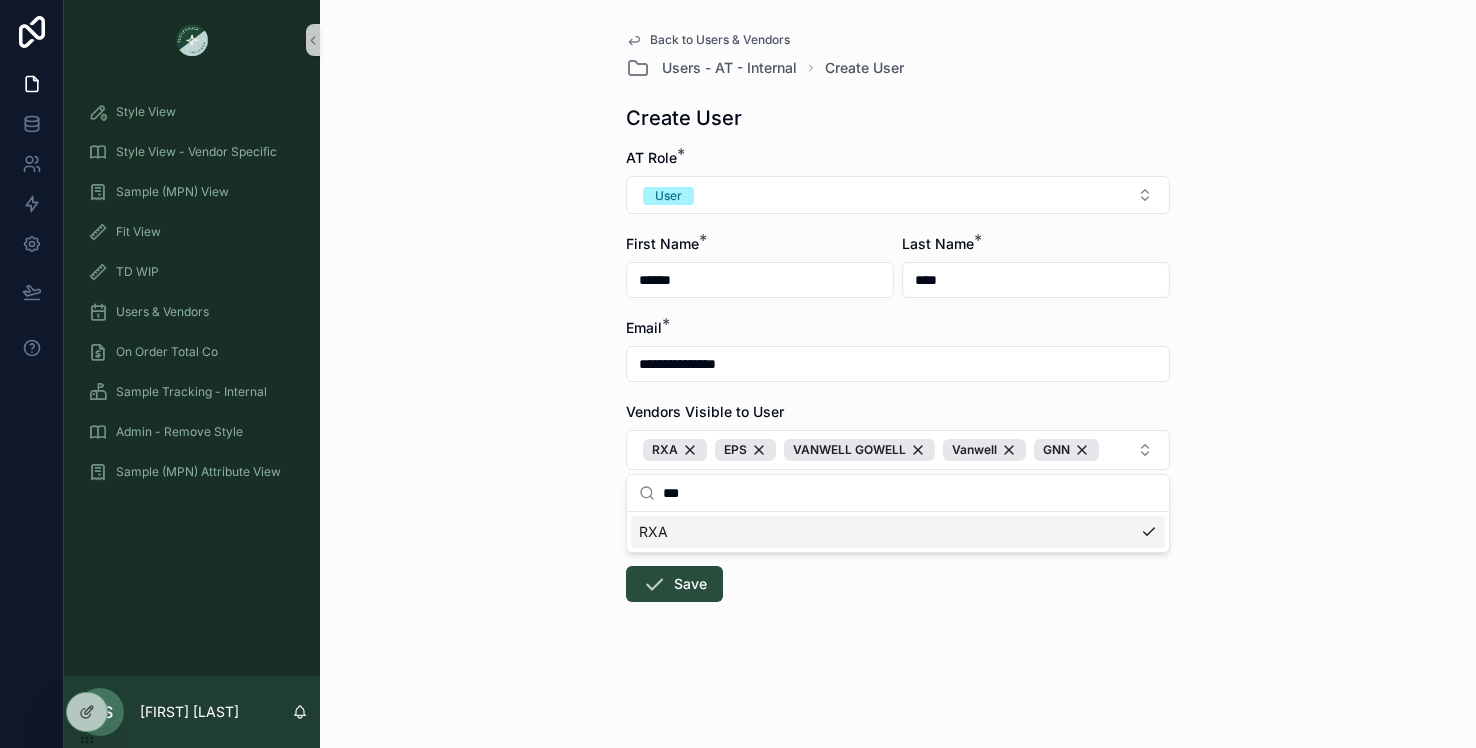 drag, startPoint x: 689, startPoint y: 489, endPoint x: 620, endPoint y: 489, distance: 69 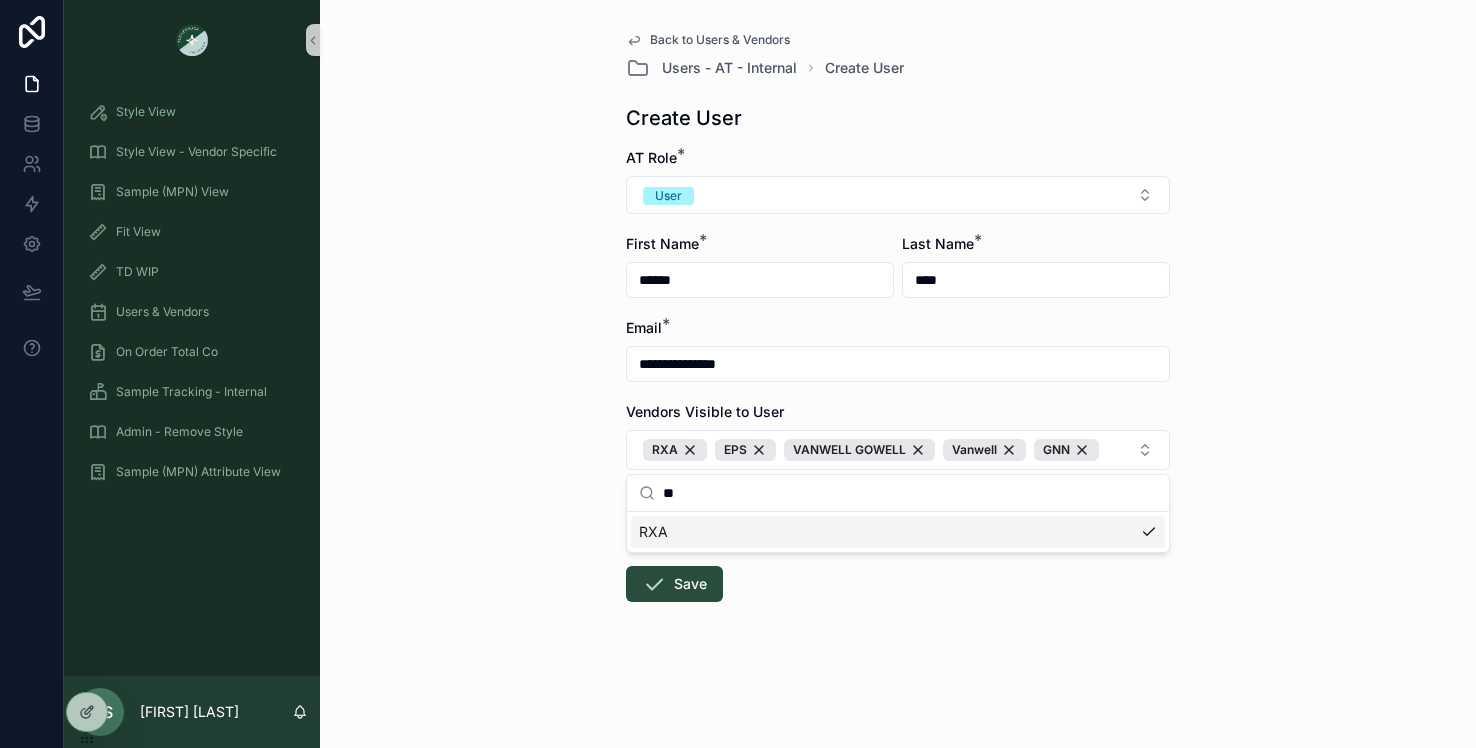 type on "*" 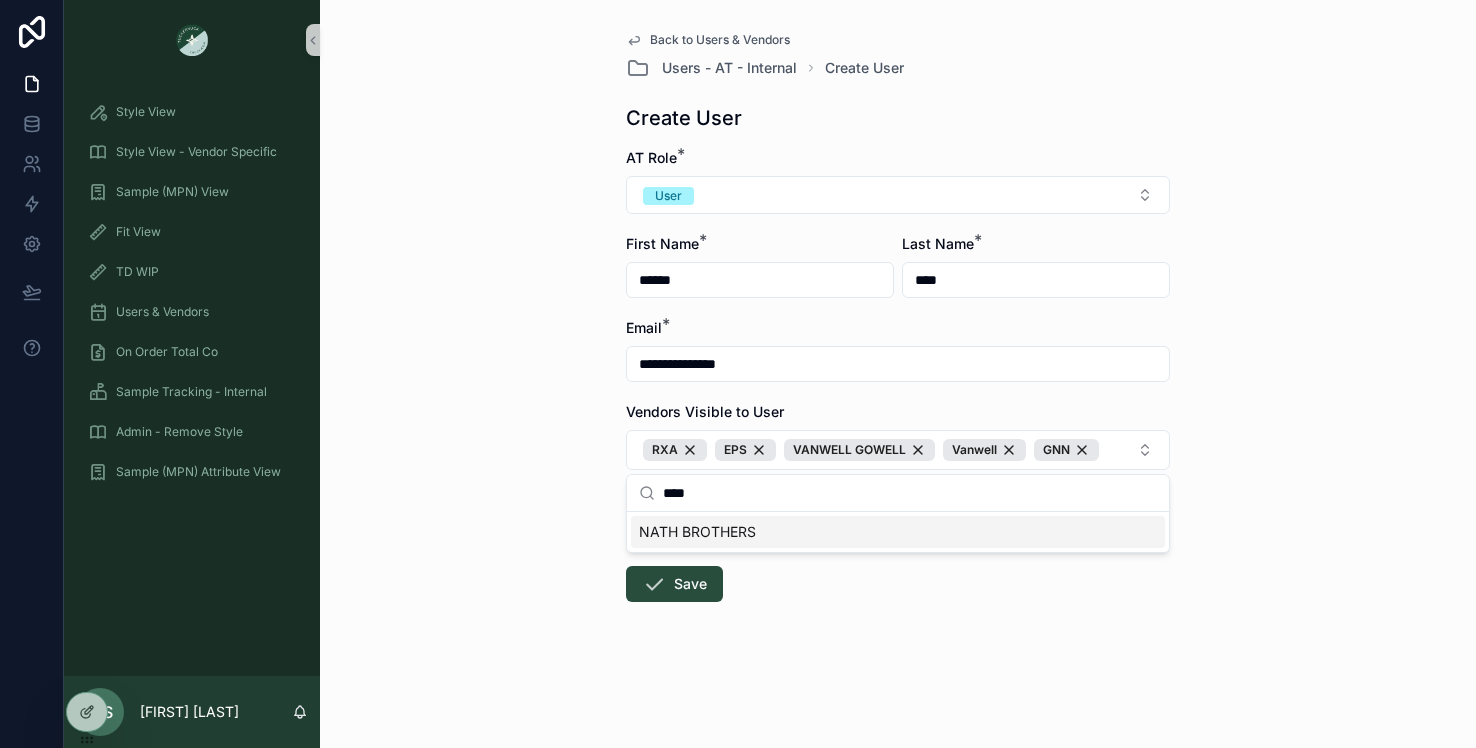 click on "NATH BROTHERS" at bounding box center [697, 532] 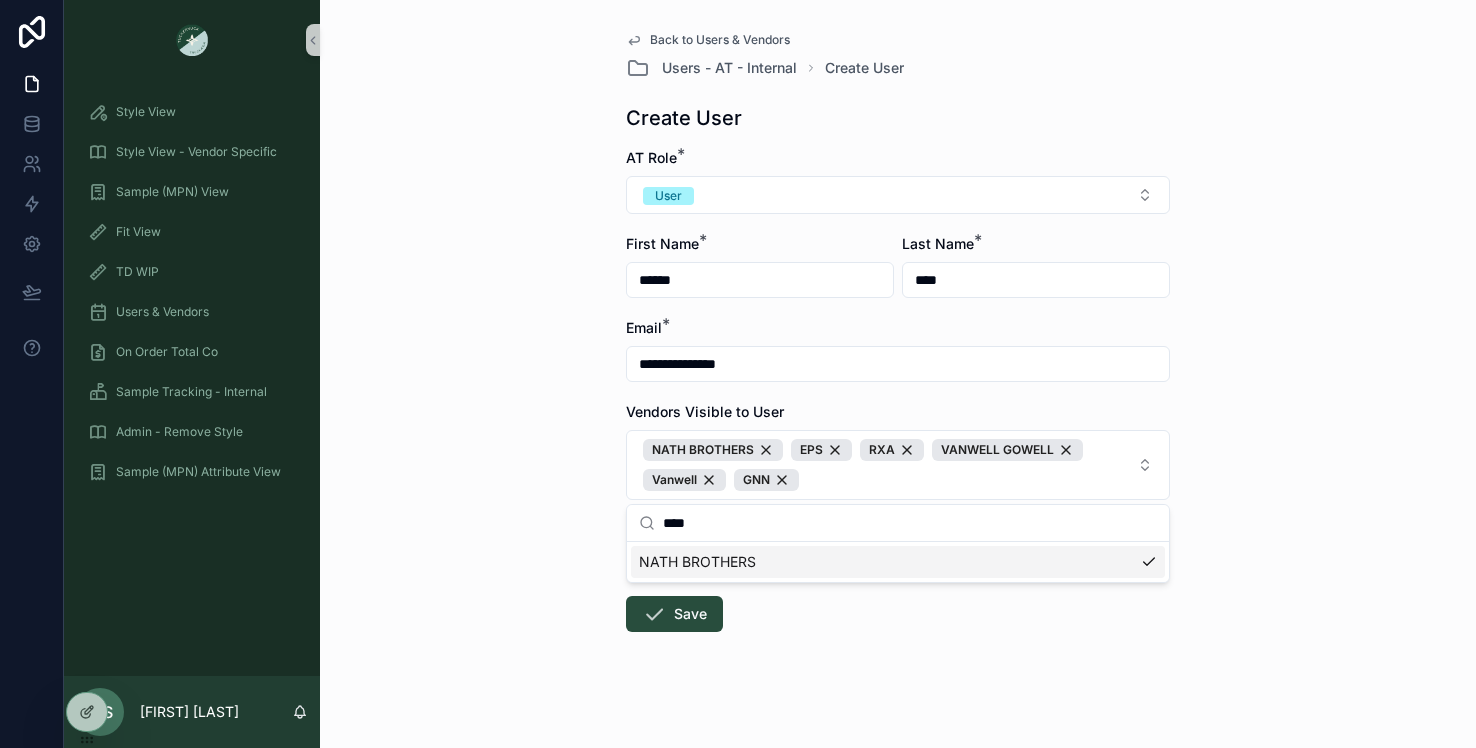 drag, startPoint x: 713, startPoint y: 527, endPoint x: 630, endPoint y: 527, distance: 83 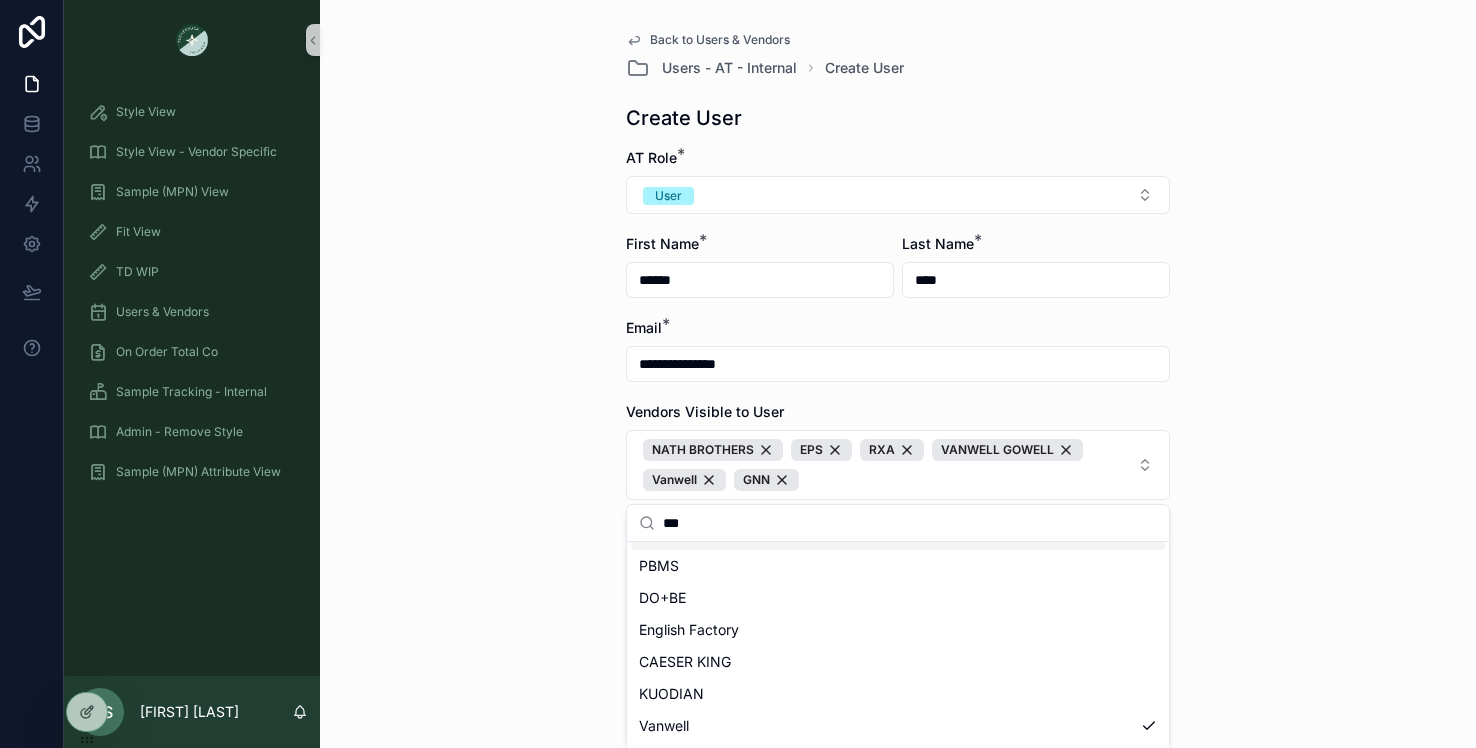 scroll, scrollTop: 0, scrollLeft: 0, axis: both 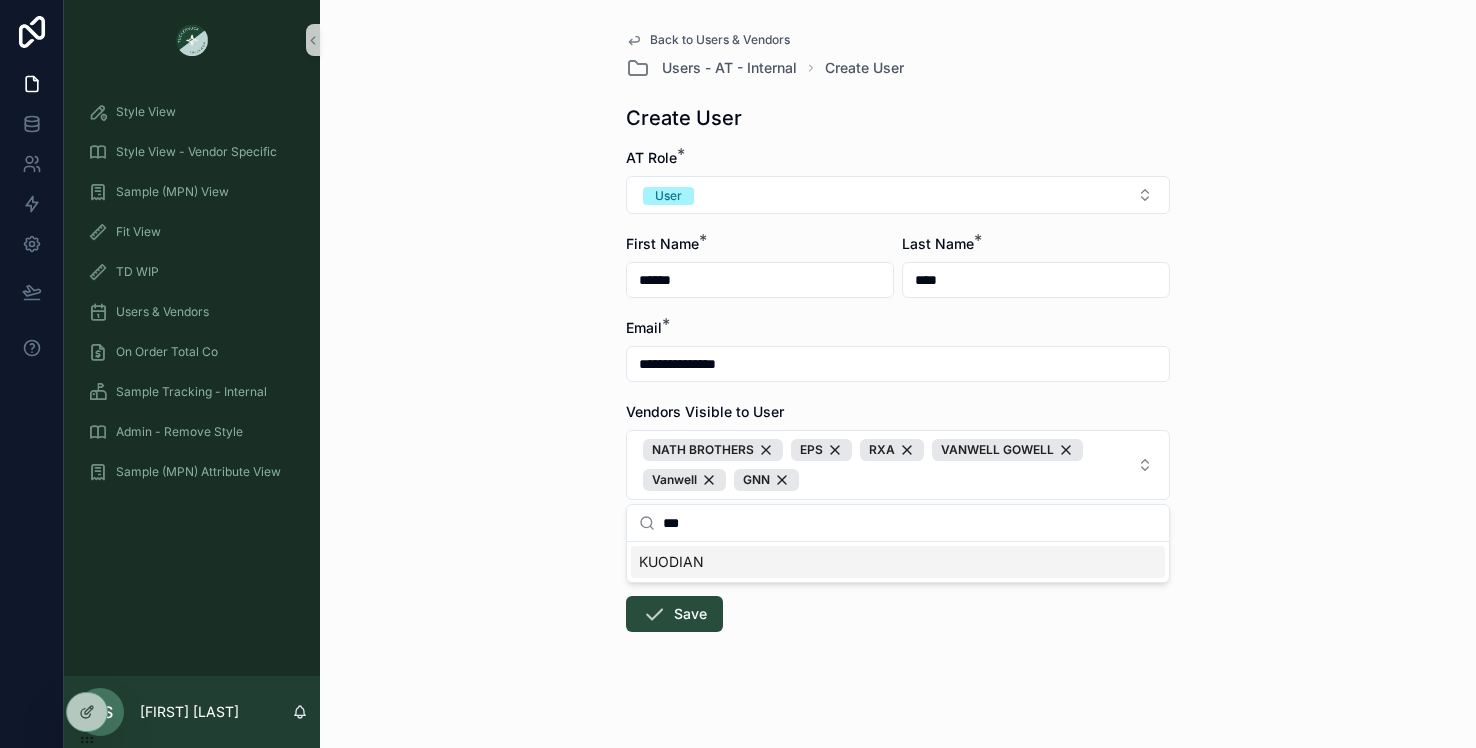 click on "KUODIAN" at bounding box center [671, 562] 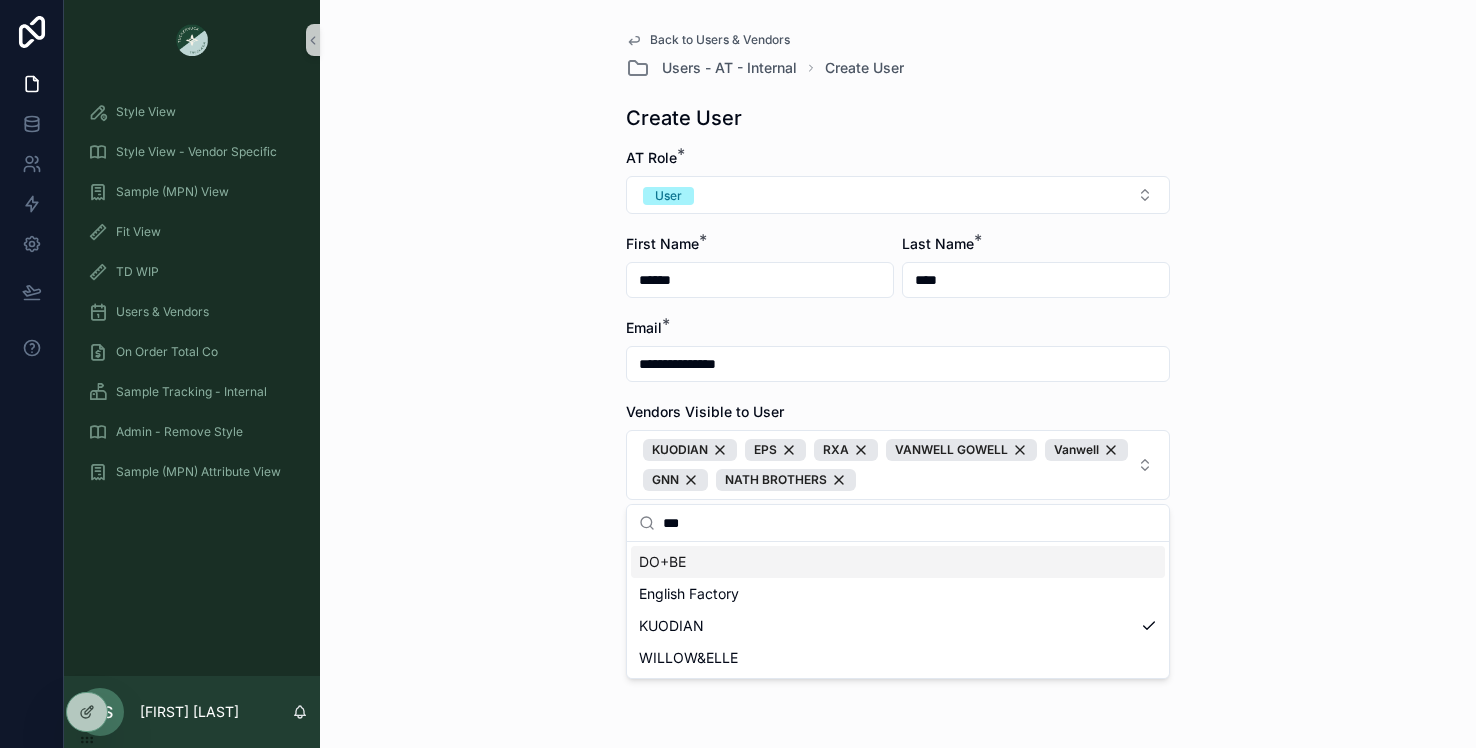 drag, startPoint x: 699, startPoint y: 529, endPoint x: 608, endPoint y: 522, distance: 91.26884 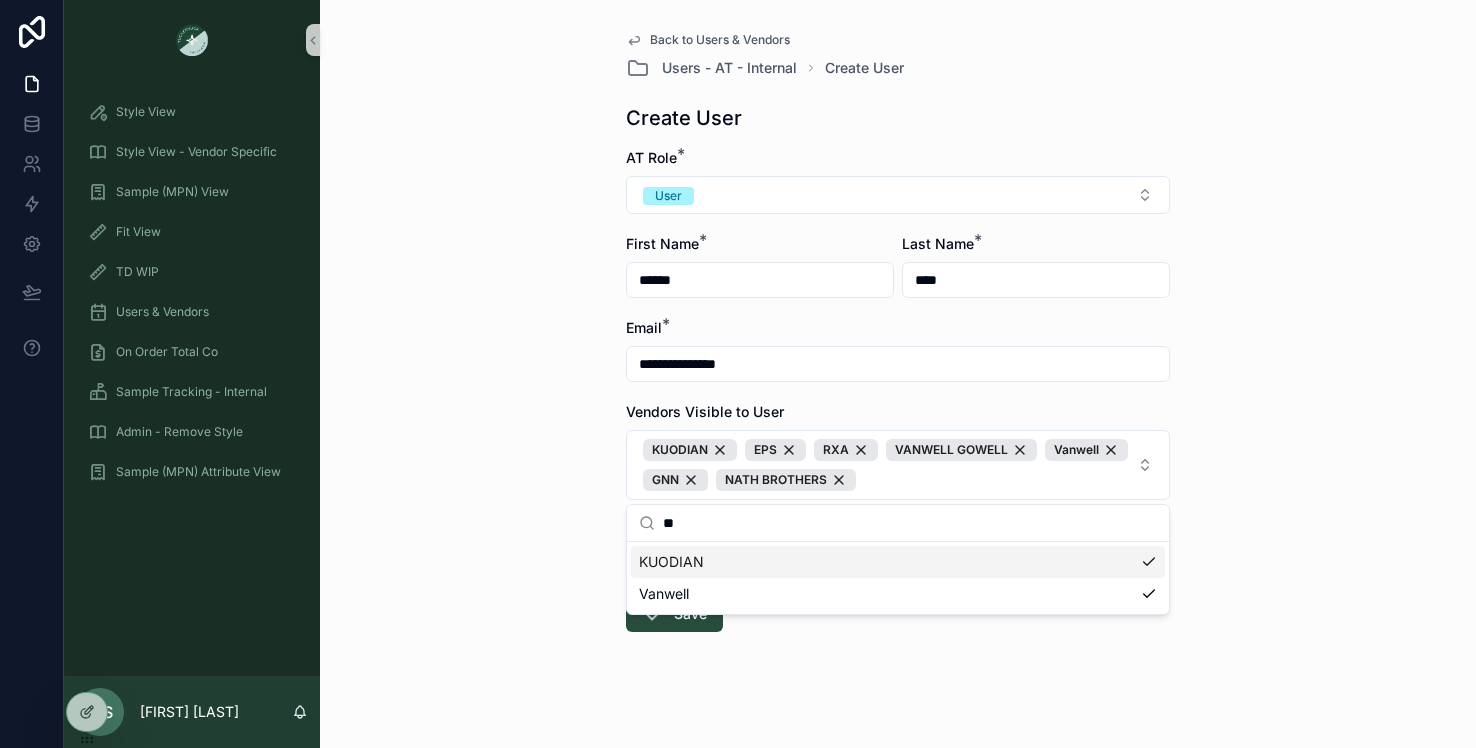 type on "*" 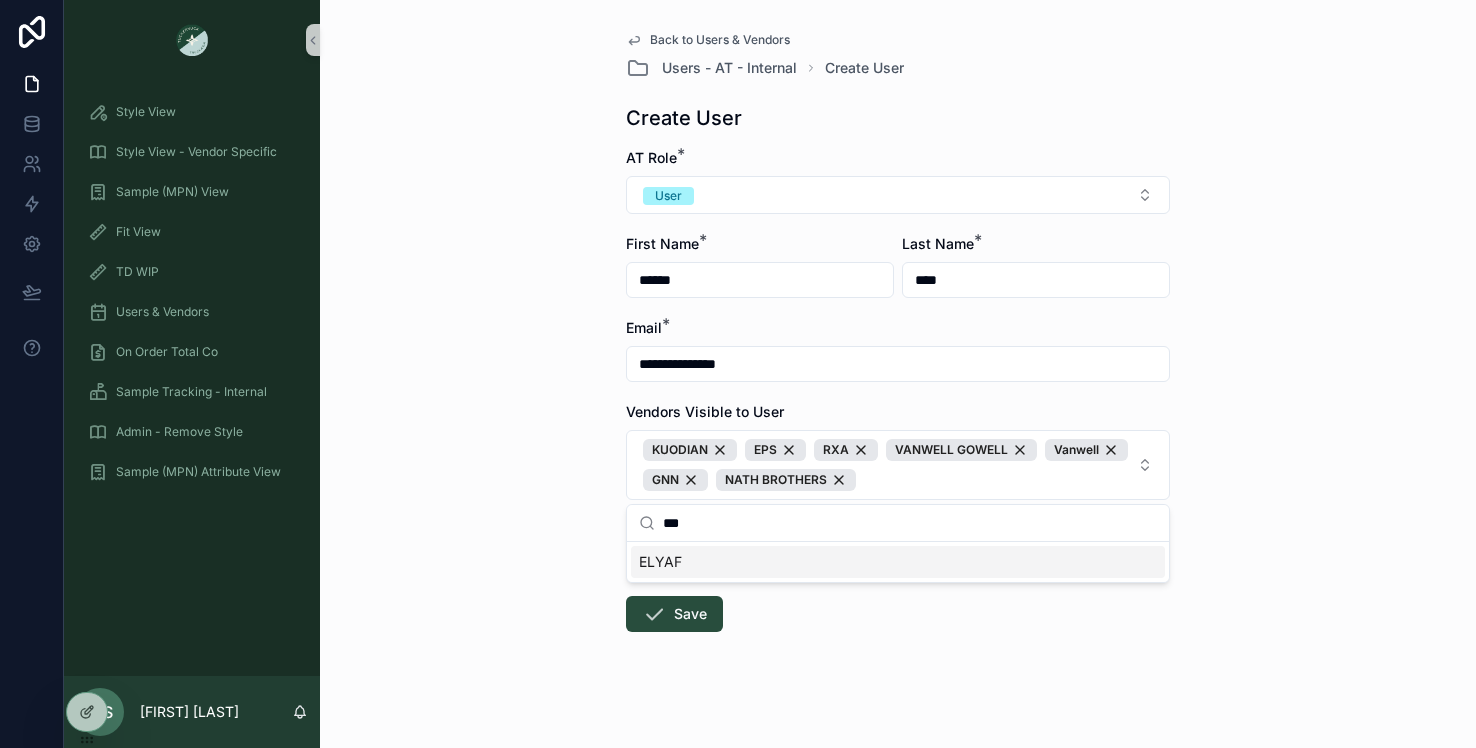 click on "ELYAF" at bounding box center [660, 562] 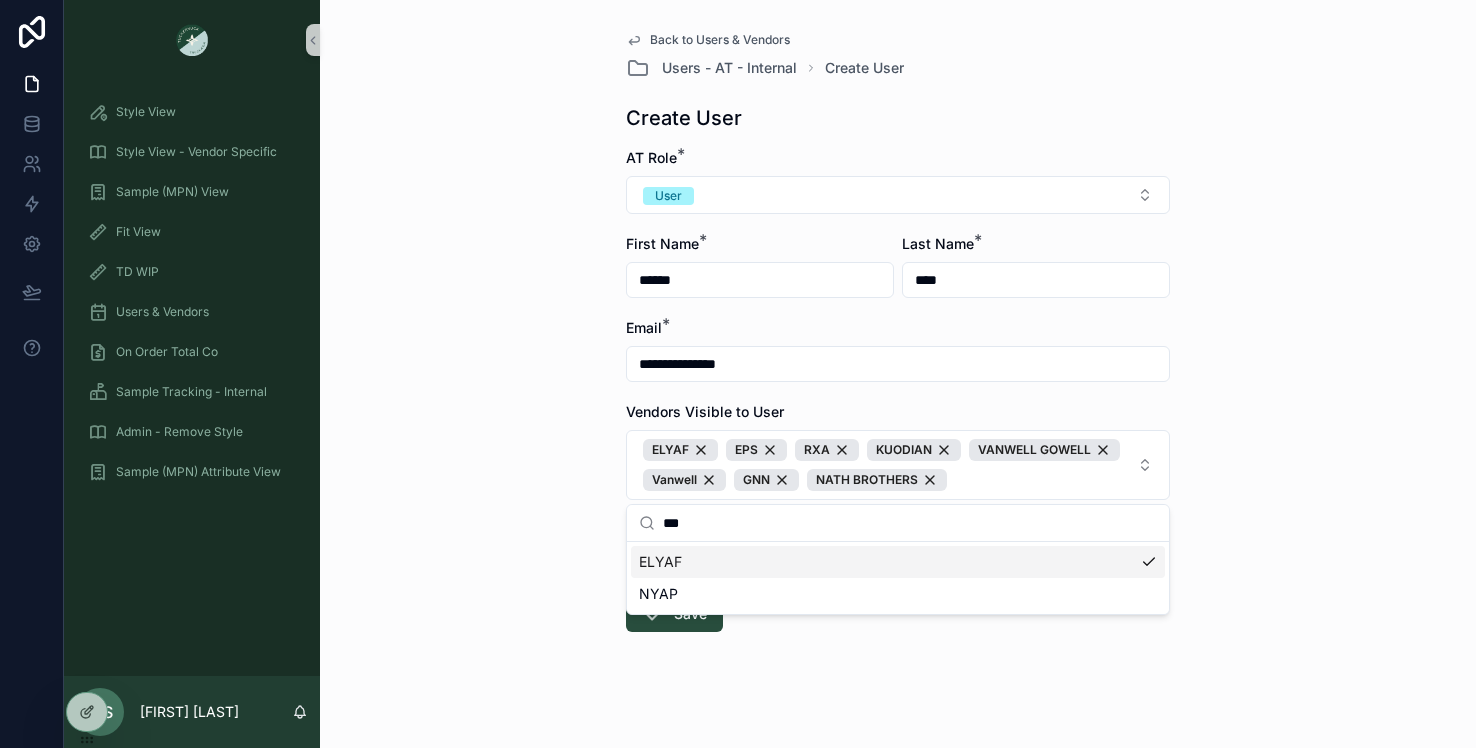drag, startPoint x: 695, startPoint y: 525, endPoint x: 585, endPoint y: 525, distance: 110 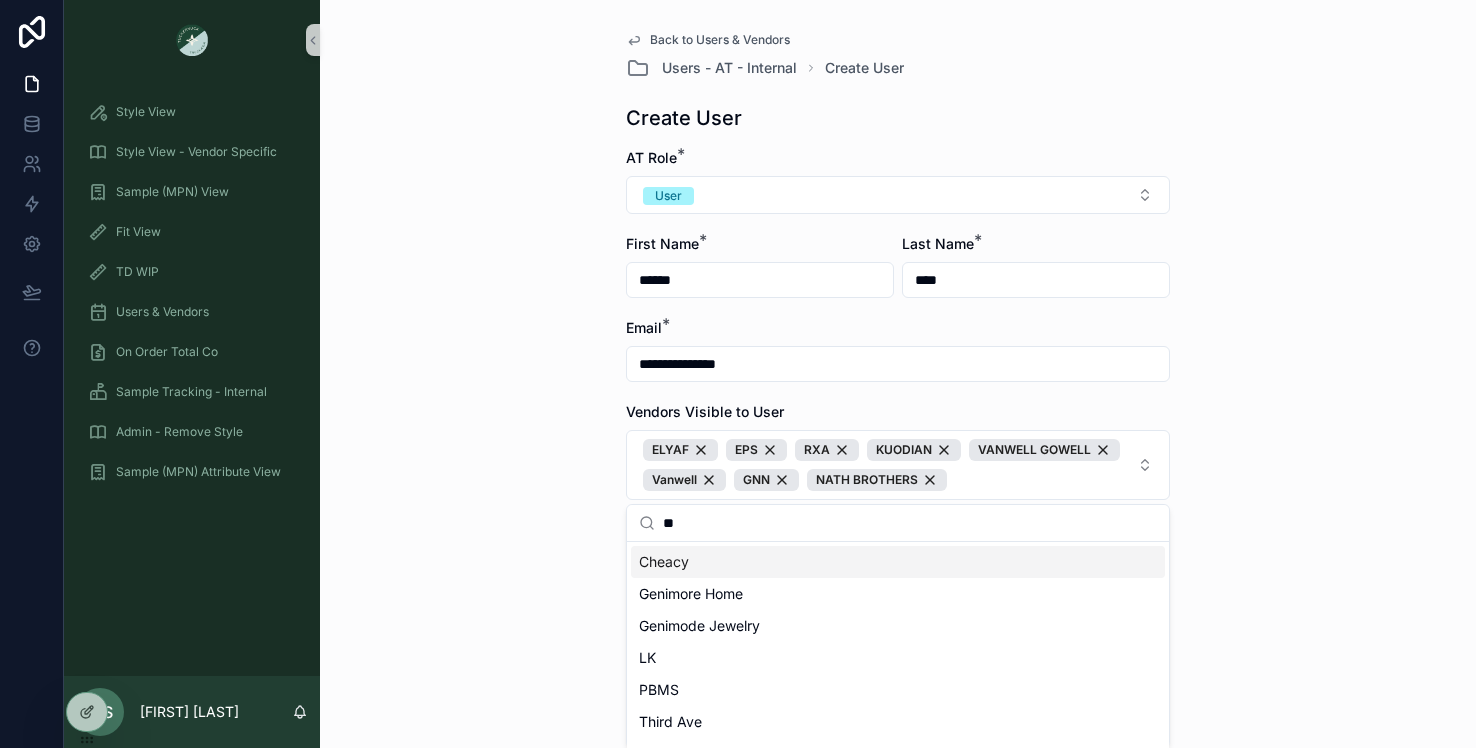 type on "*" 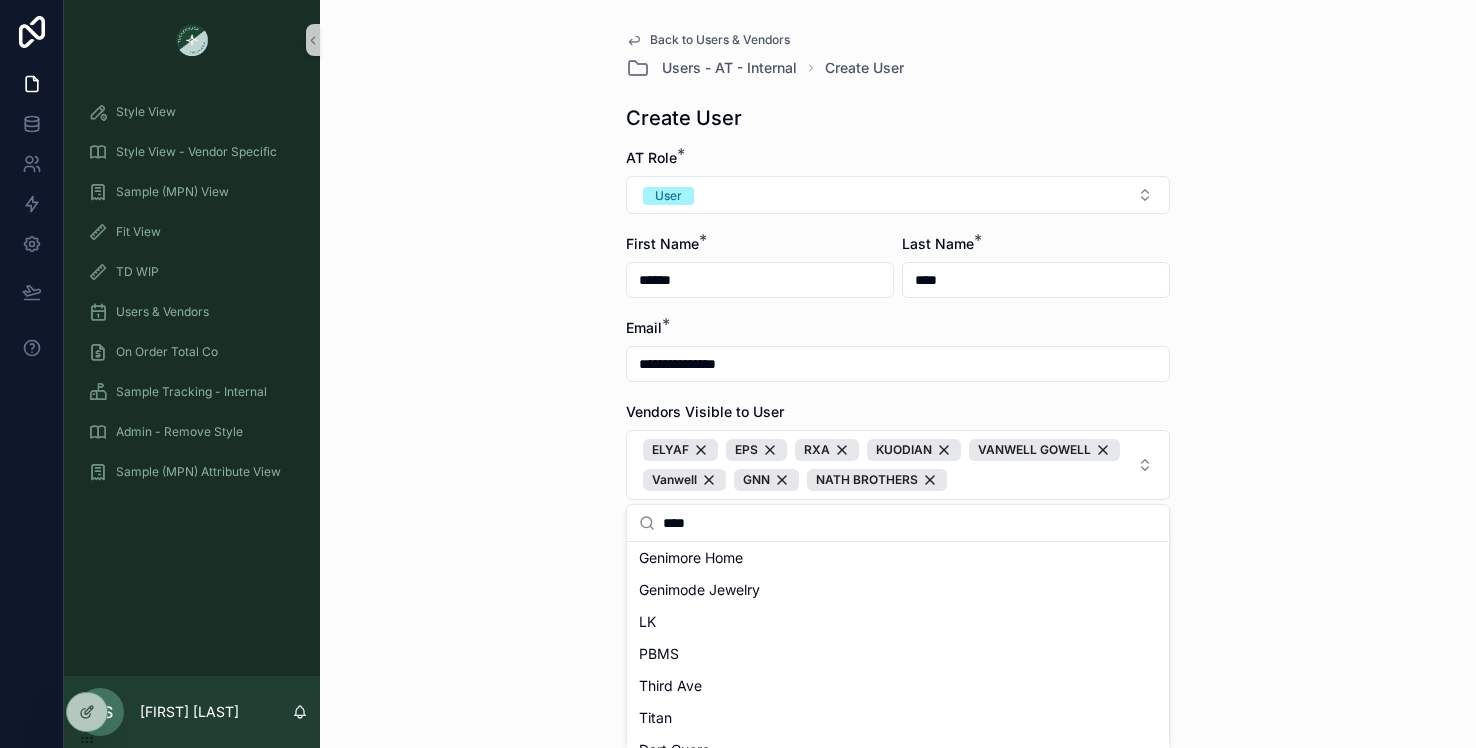 scroll, scrollTop: 0, scrollLeft: 0, axis: both 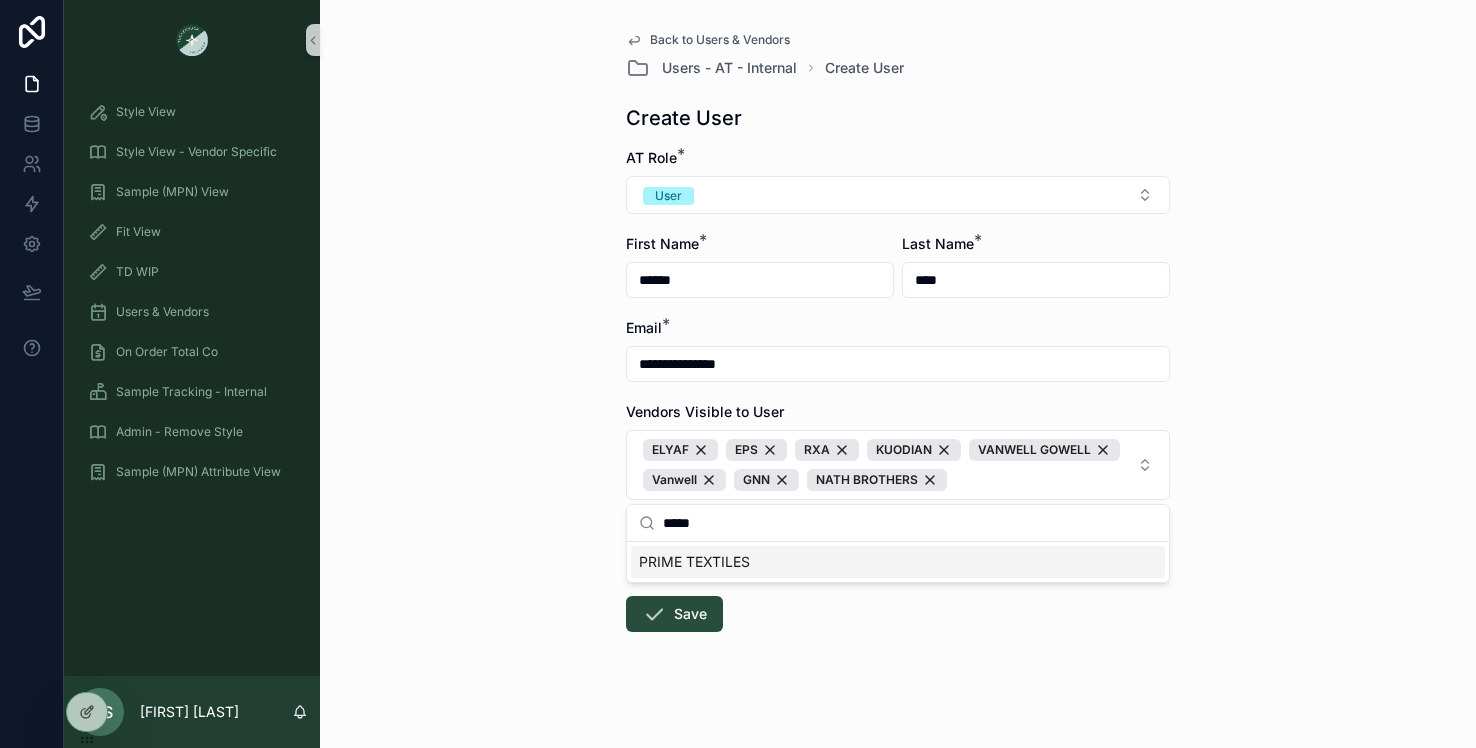 click on "PRIME TEXTILES" at bounding box center [694, 562] 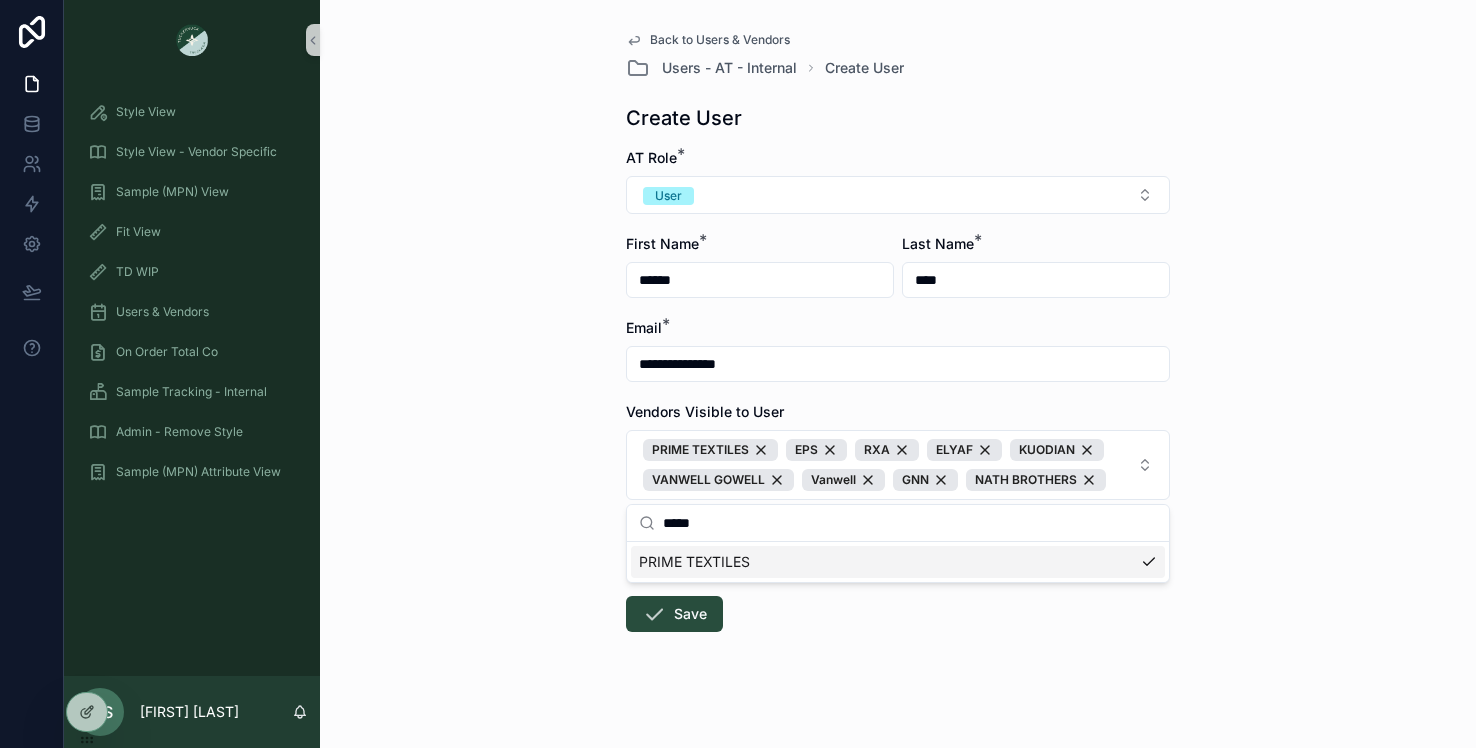 drag, startPoint x: 721, startPoint y: 528, endPoint x: 640, endPoint y: 528, distance: 81 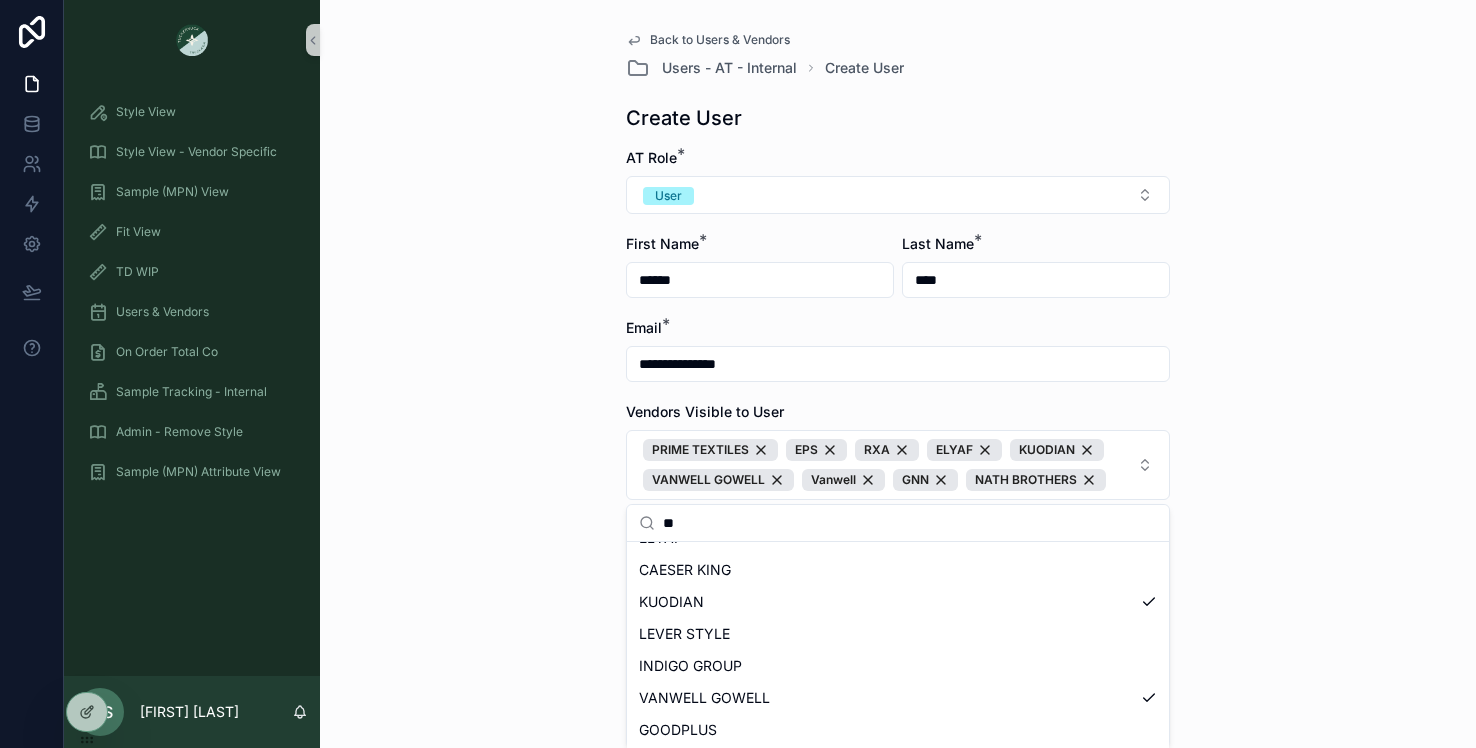 scroll, scrollTop: 0, scrollLeft: 0, axis: both 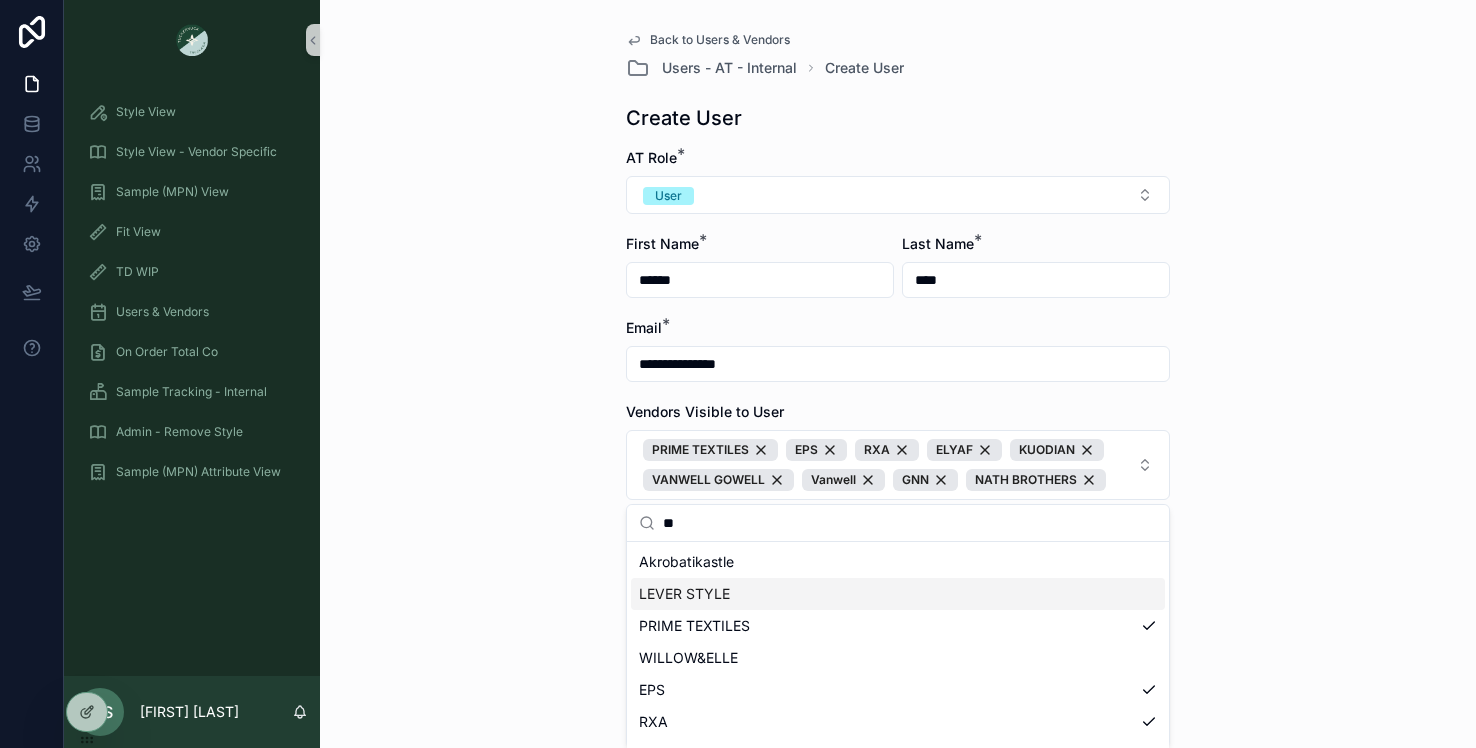 type on "**" 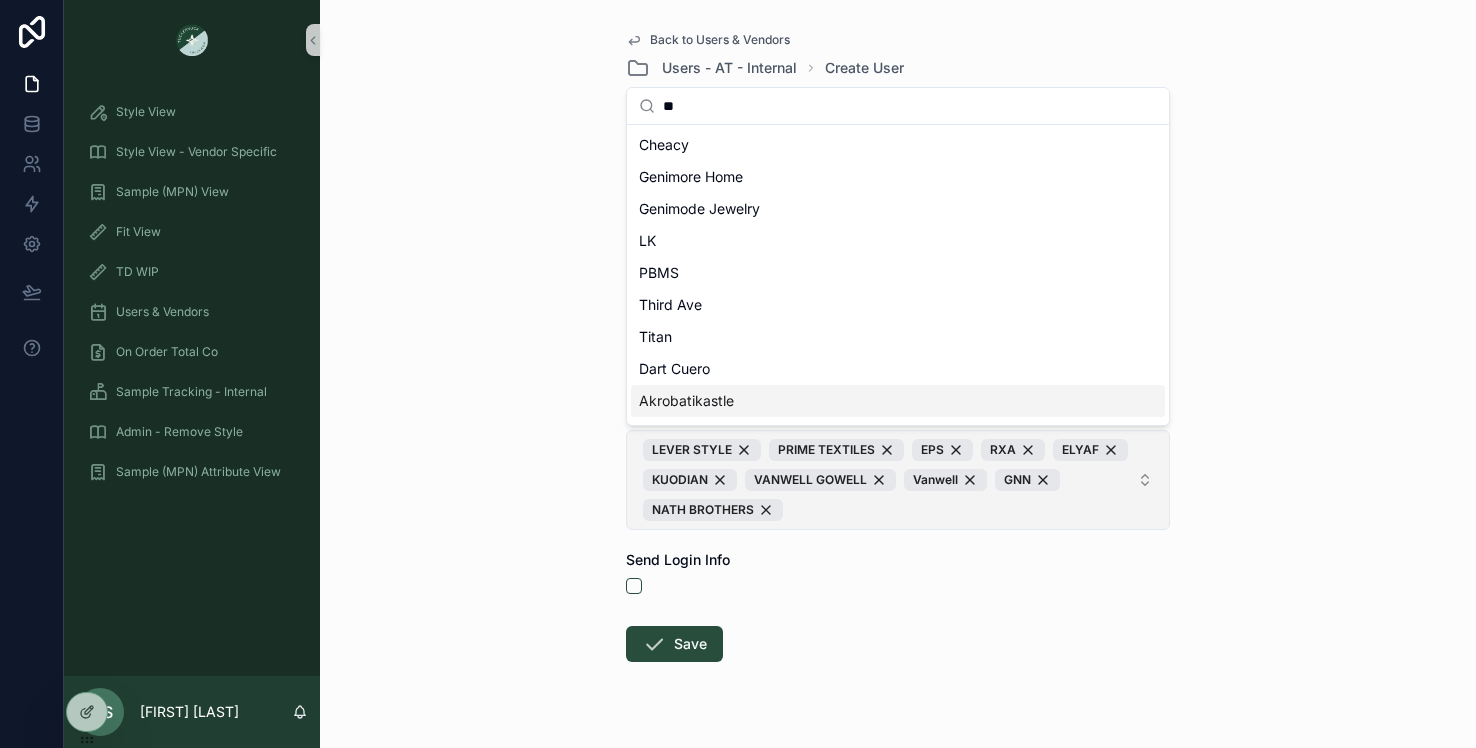 click on "LEVER STYLE PRIME TEXTILES EPS RXA ELYAF KUODIAN VANWELL GOWELL Vanwell GNN NATH BROTHERS" at bounding box center (886, 480) 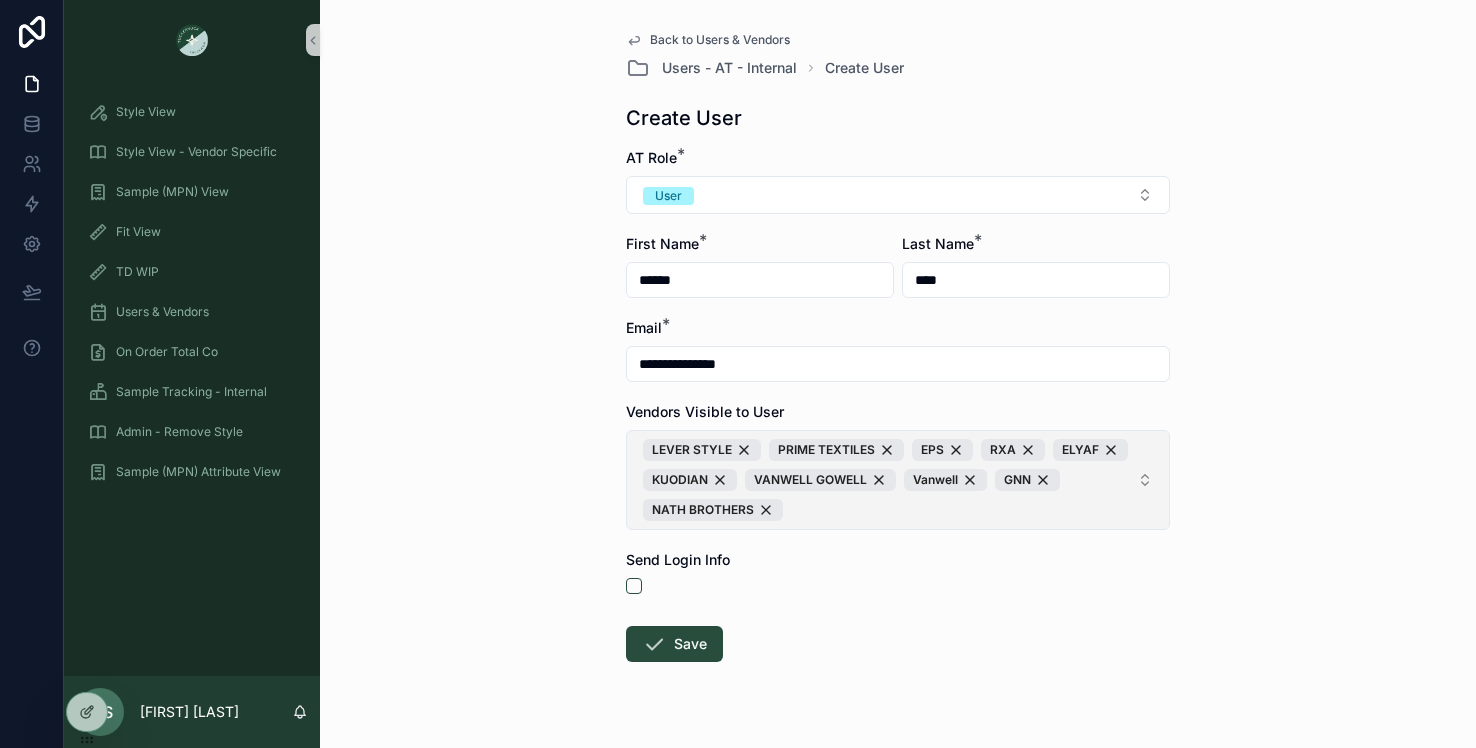 click on "LEVER STYLE PRIME TEXTILES EPS RXA ELYAF KUODIAN VANWELL GOWELL Vanwell GNN NATH BROTHERS" at bounding box center [886, 480] 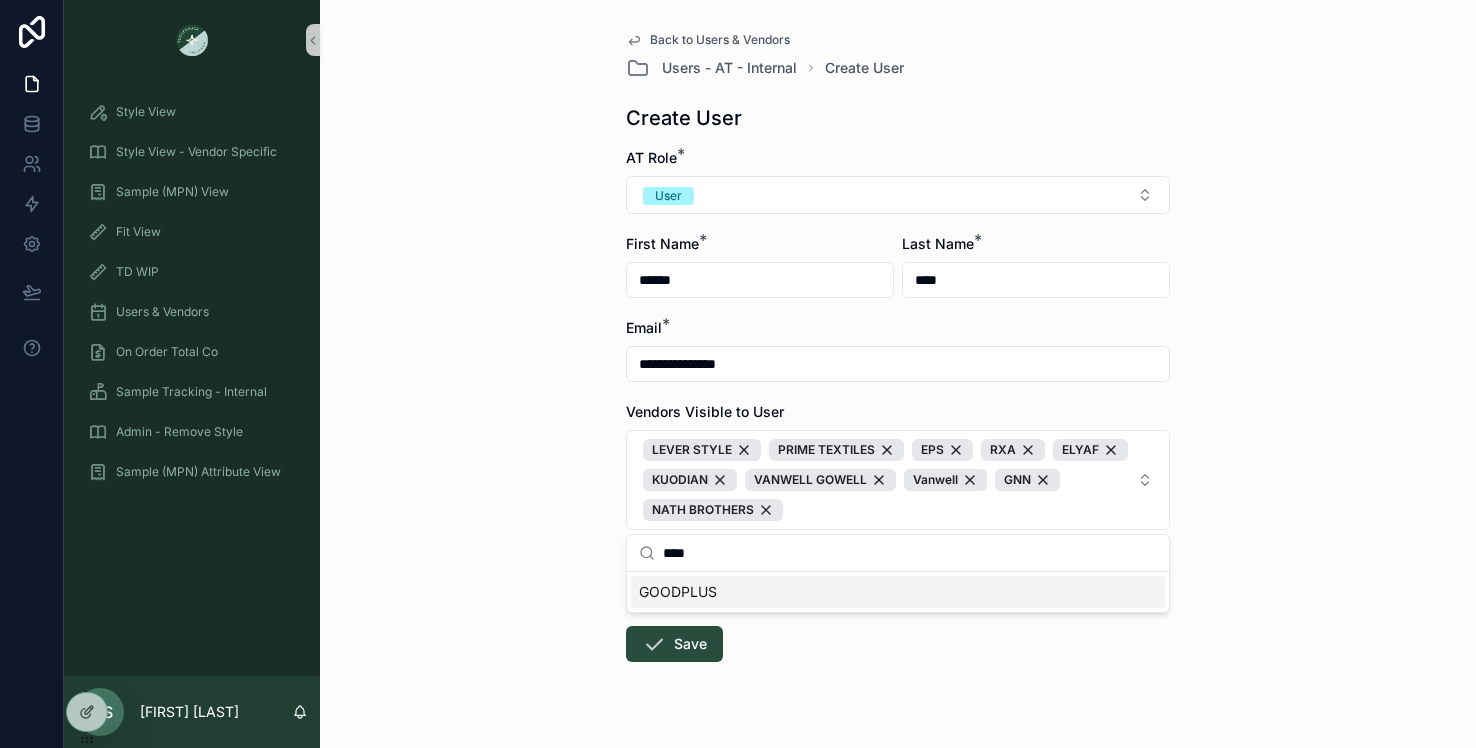 click on "GOODPLUS" at bounding box center (898, 592) 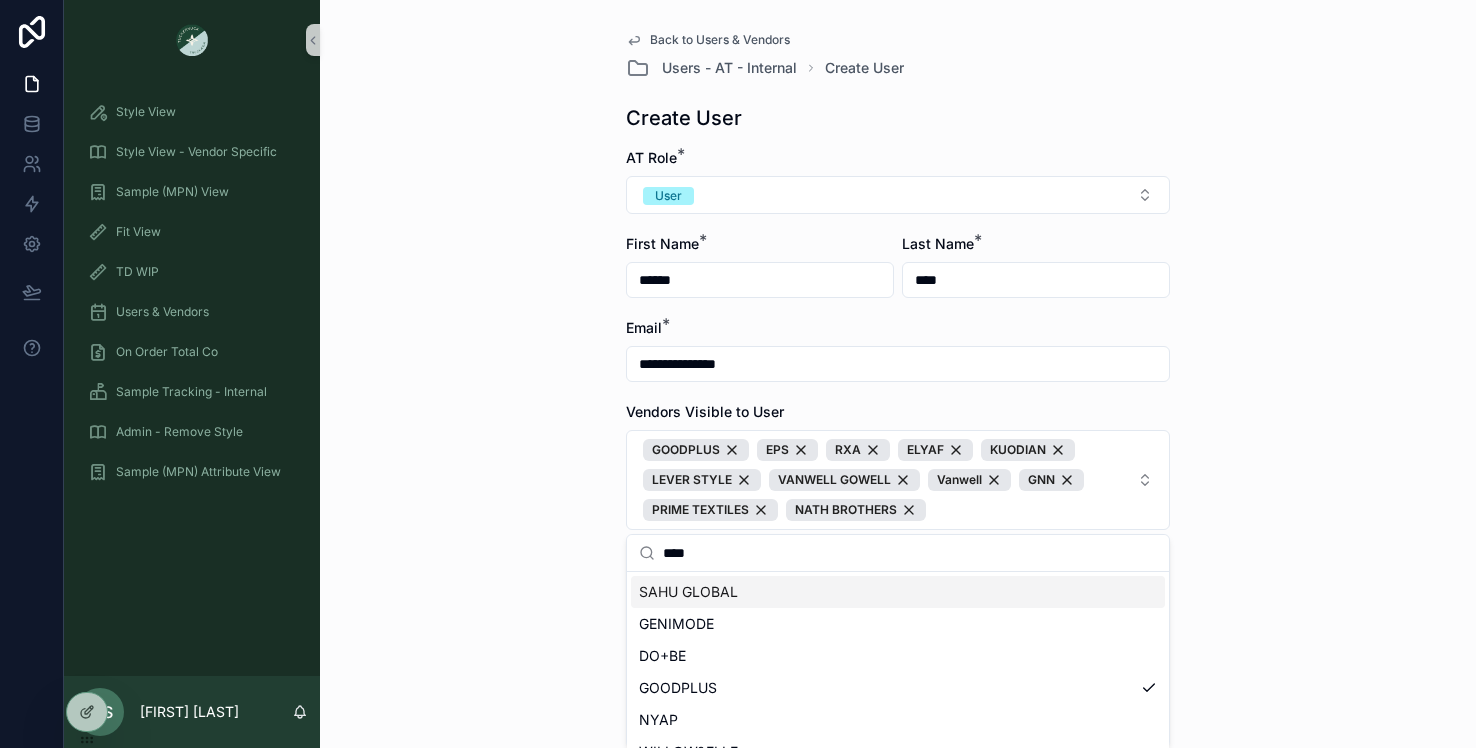drag, startPoint x: 784, startPoint y: 559, endPoint x: 650, endPoint y: 559, distance: 134 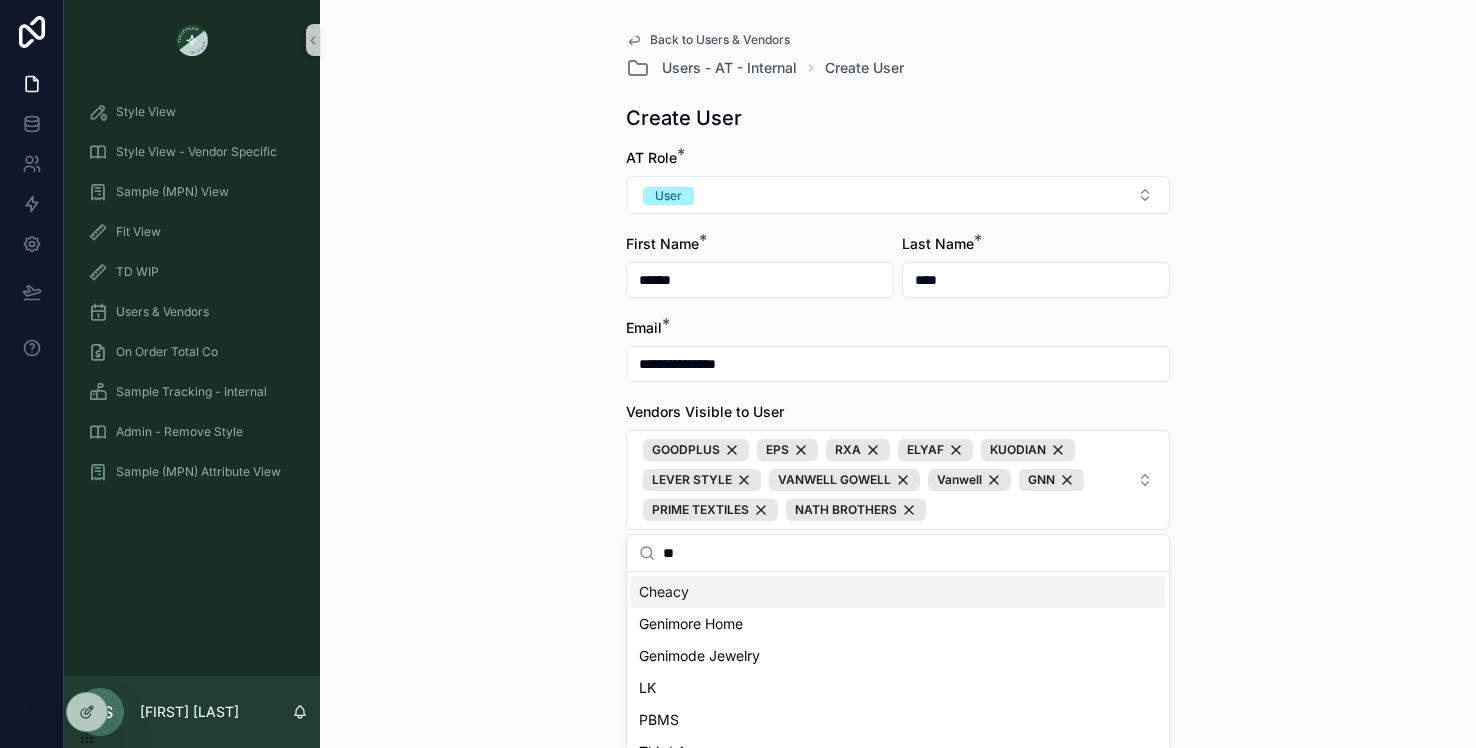 scroll, scrollTop: 0, scrollLeft: 0, axis: both 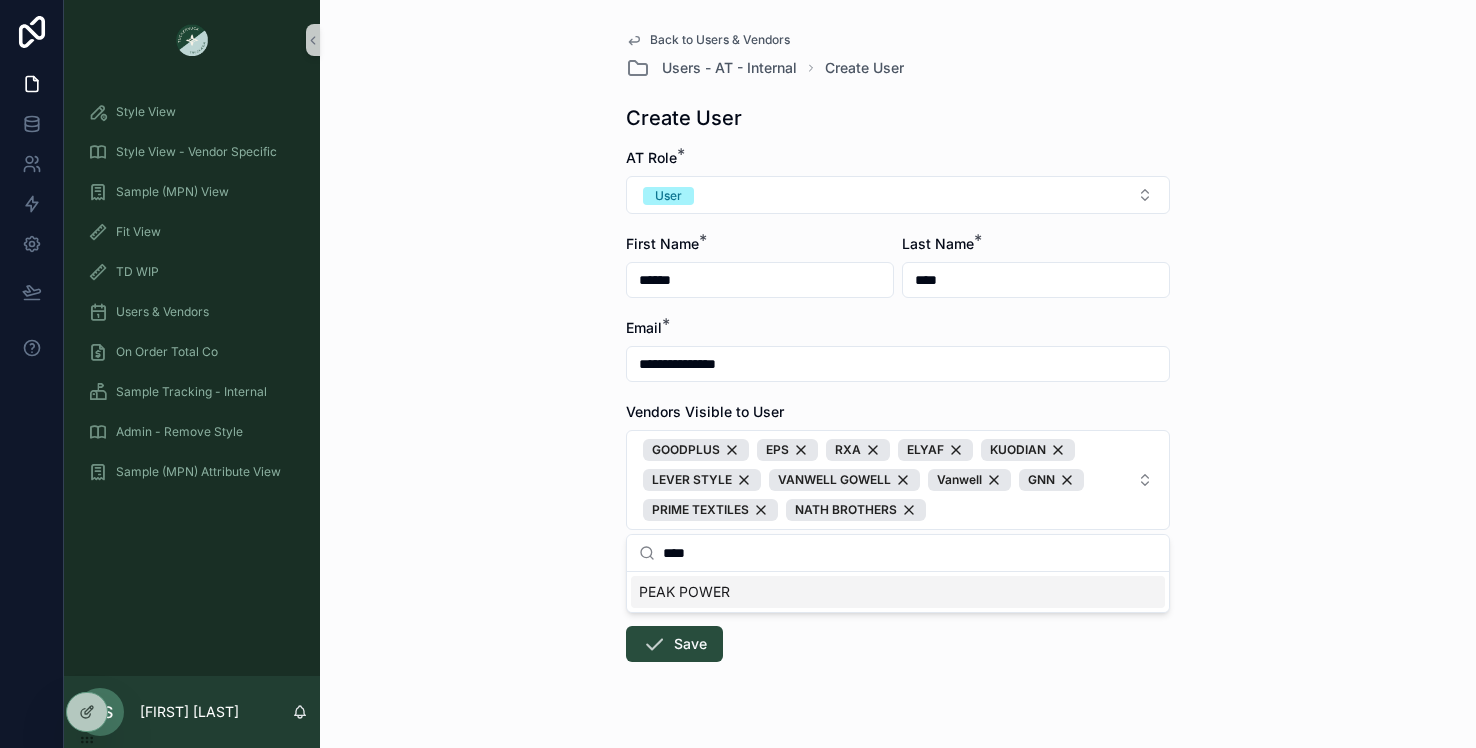 type on "****" 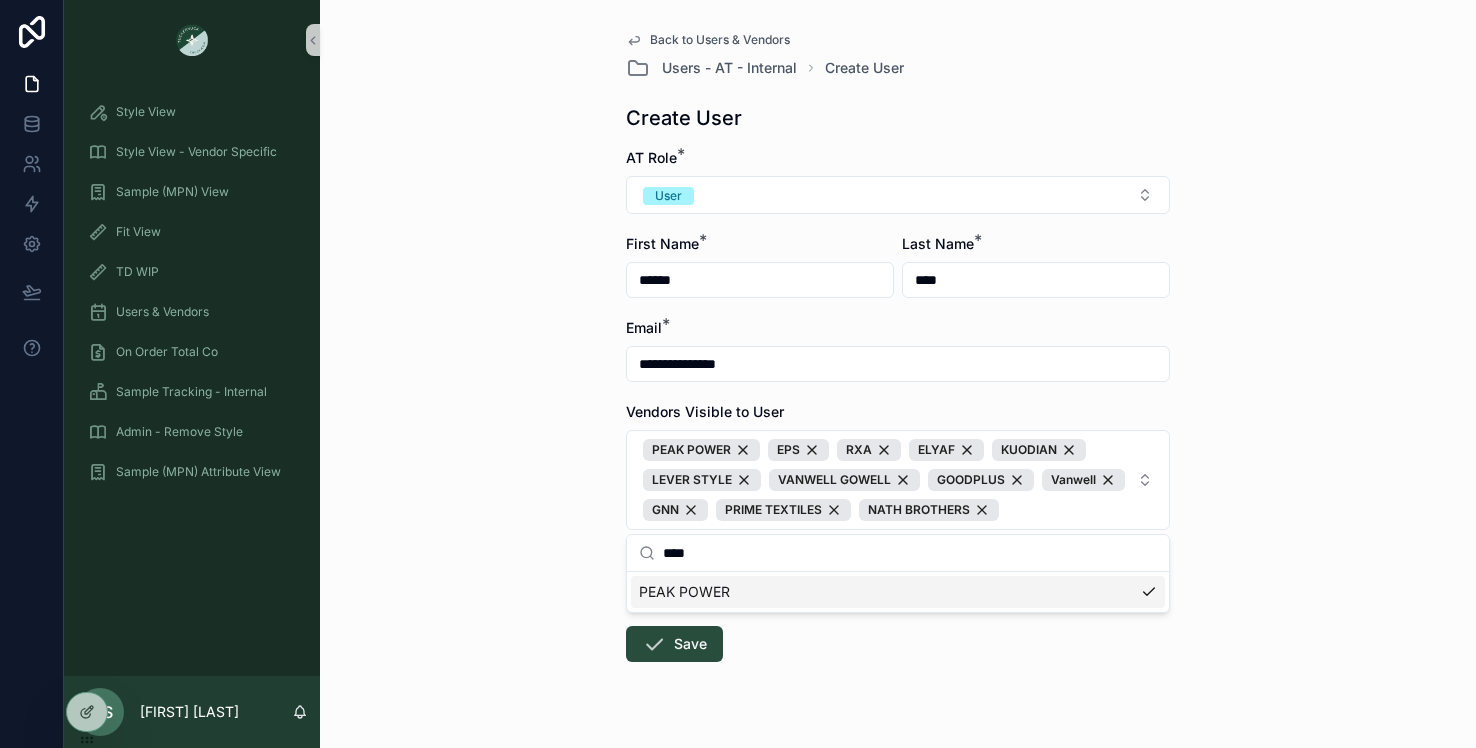 click on "**********" at bounding box center [898, 469] 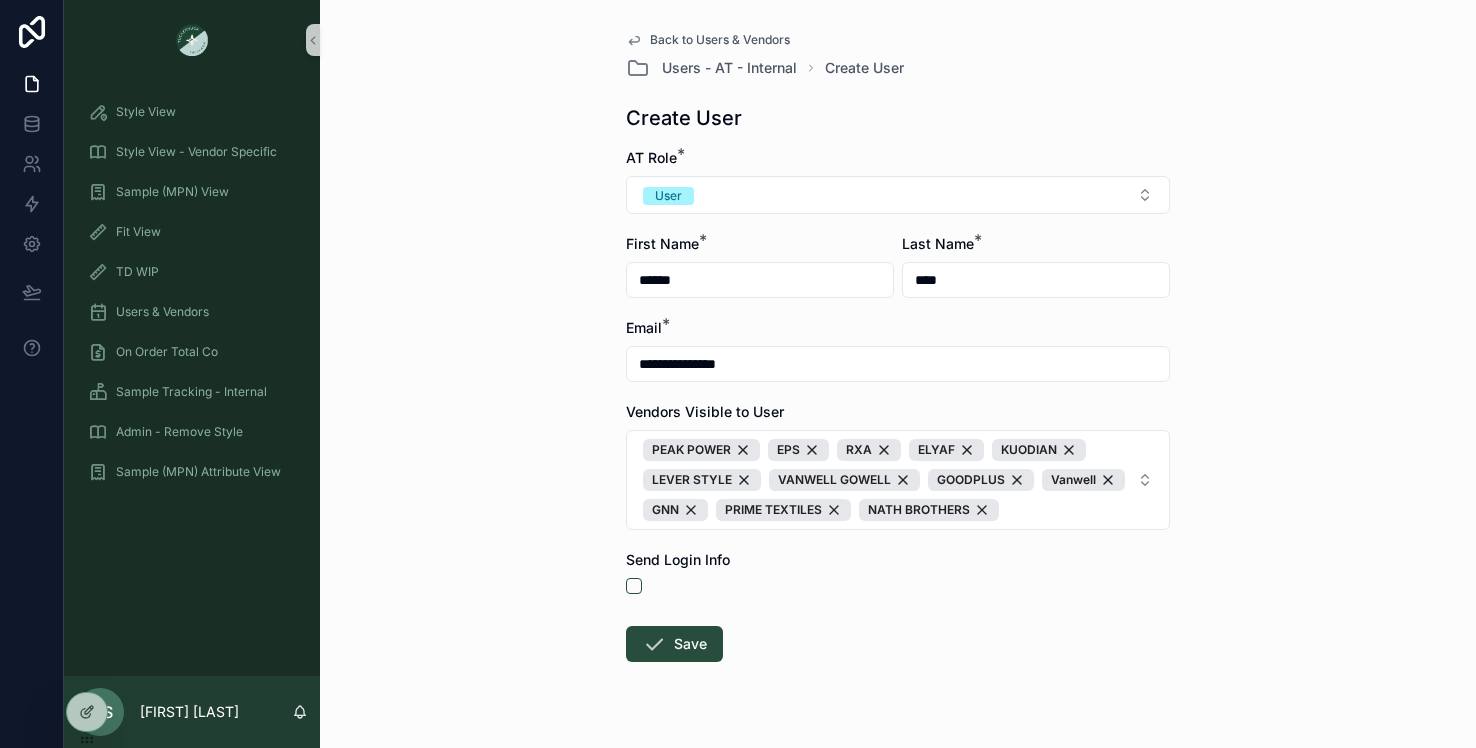 click on "Send Login Info" at bounding box center [898, 572] 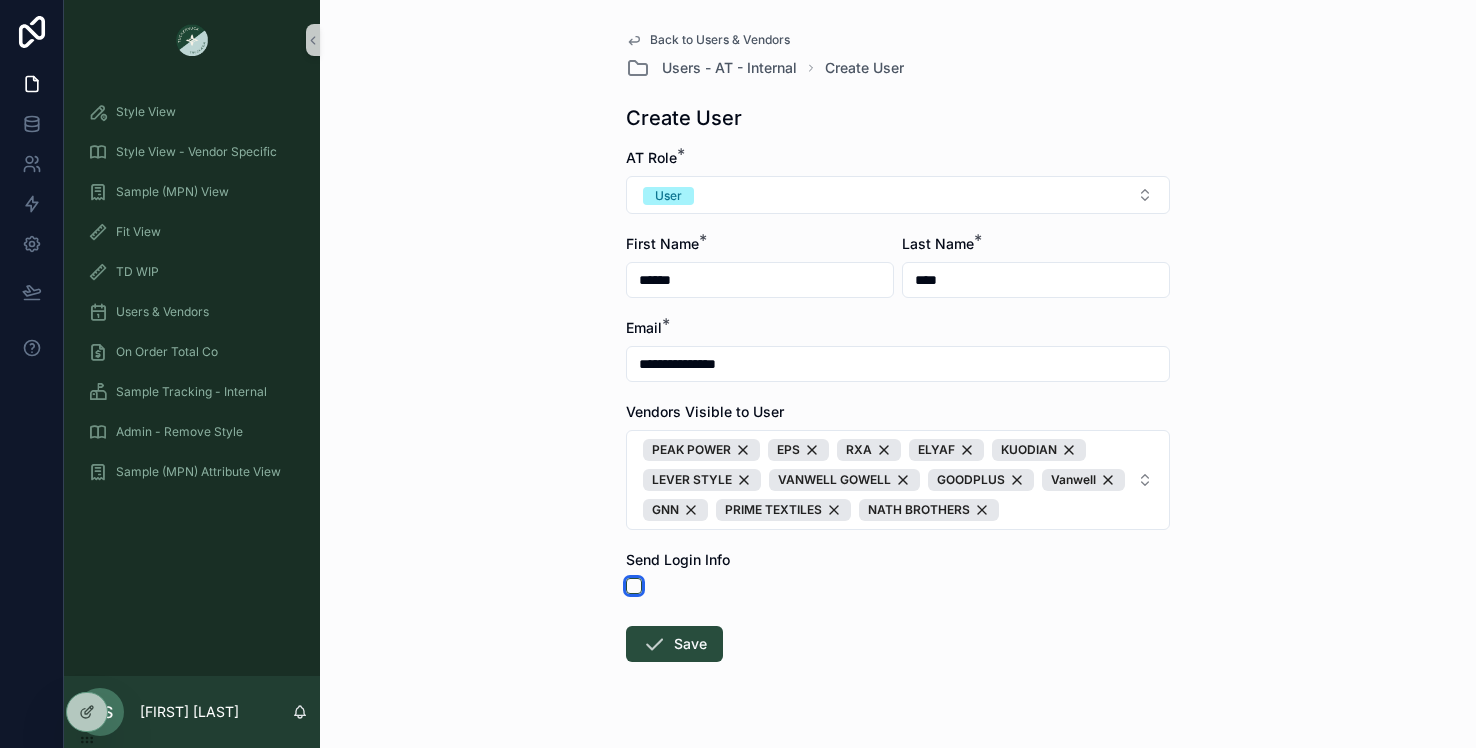 click at bounding box center [634, 586] 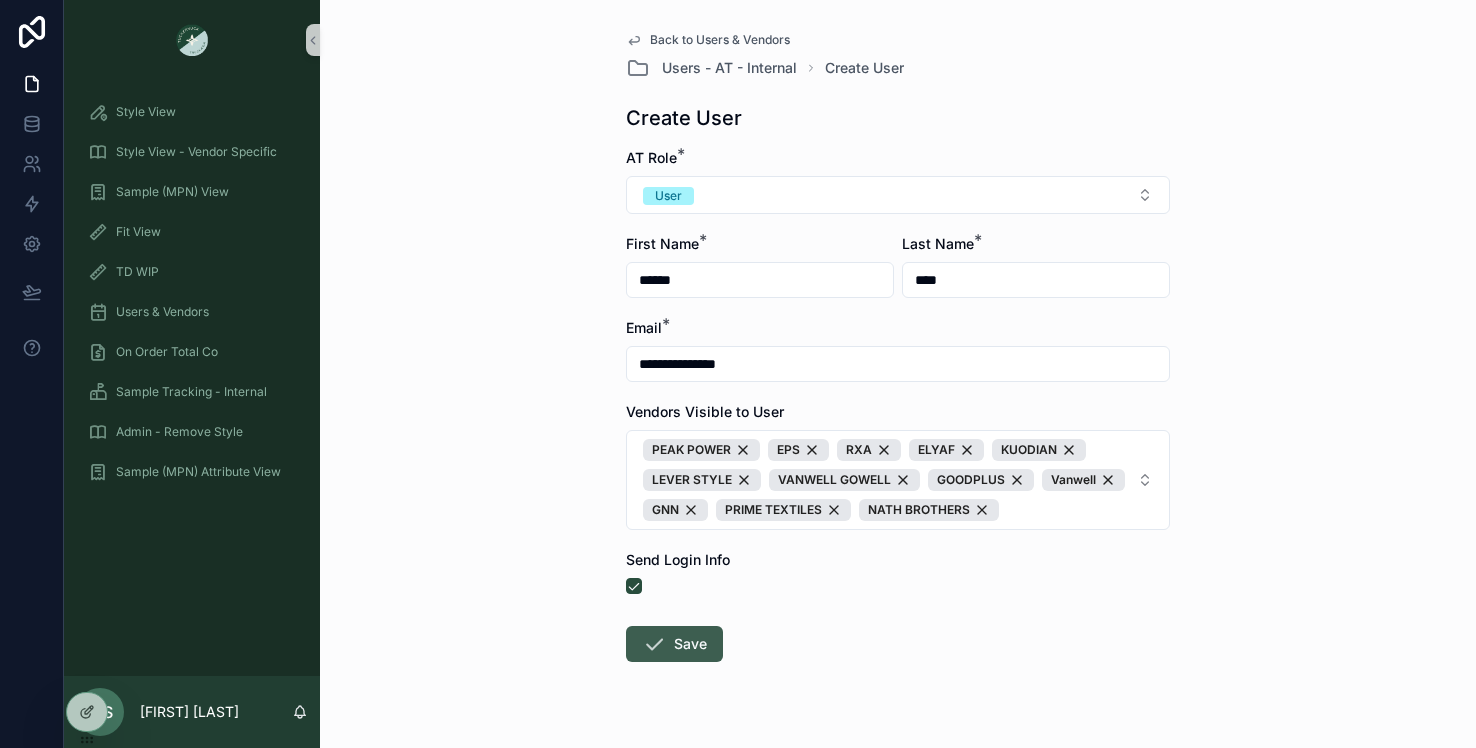click at bounding box center (654, 644) 